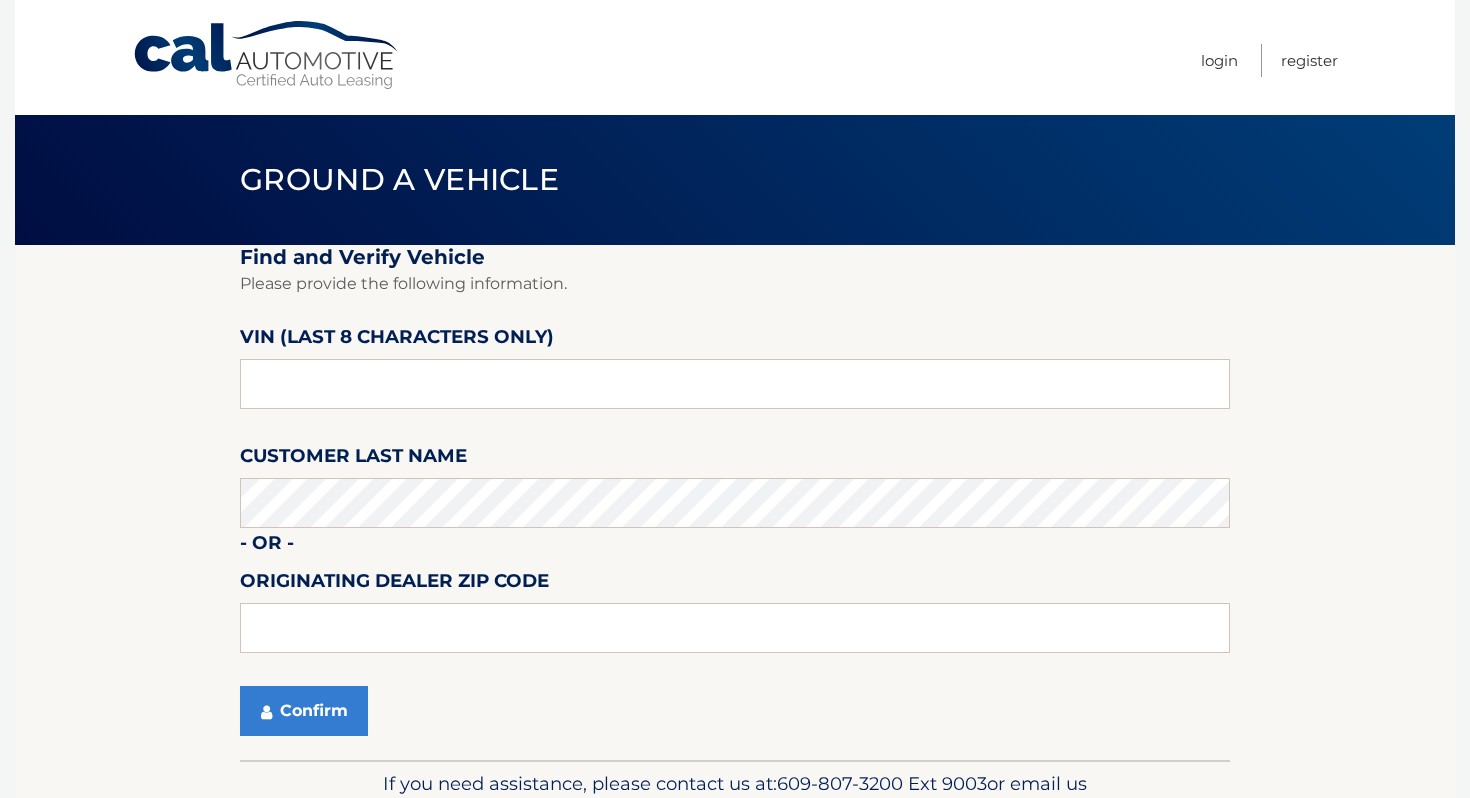 scroll, scrollTop: 0, scrollLeft: 0, axis: both 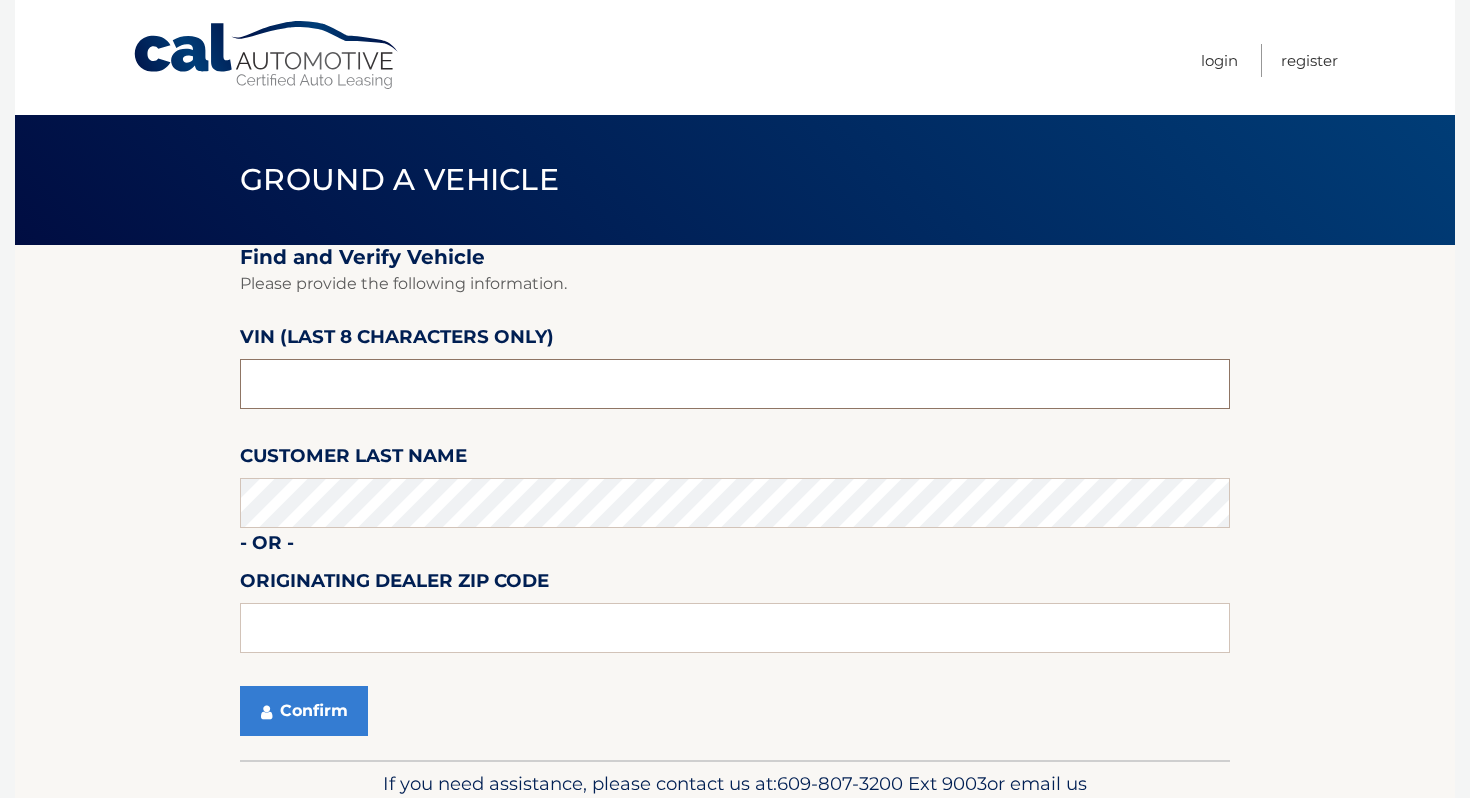 click at bounding box center (735, 384) 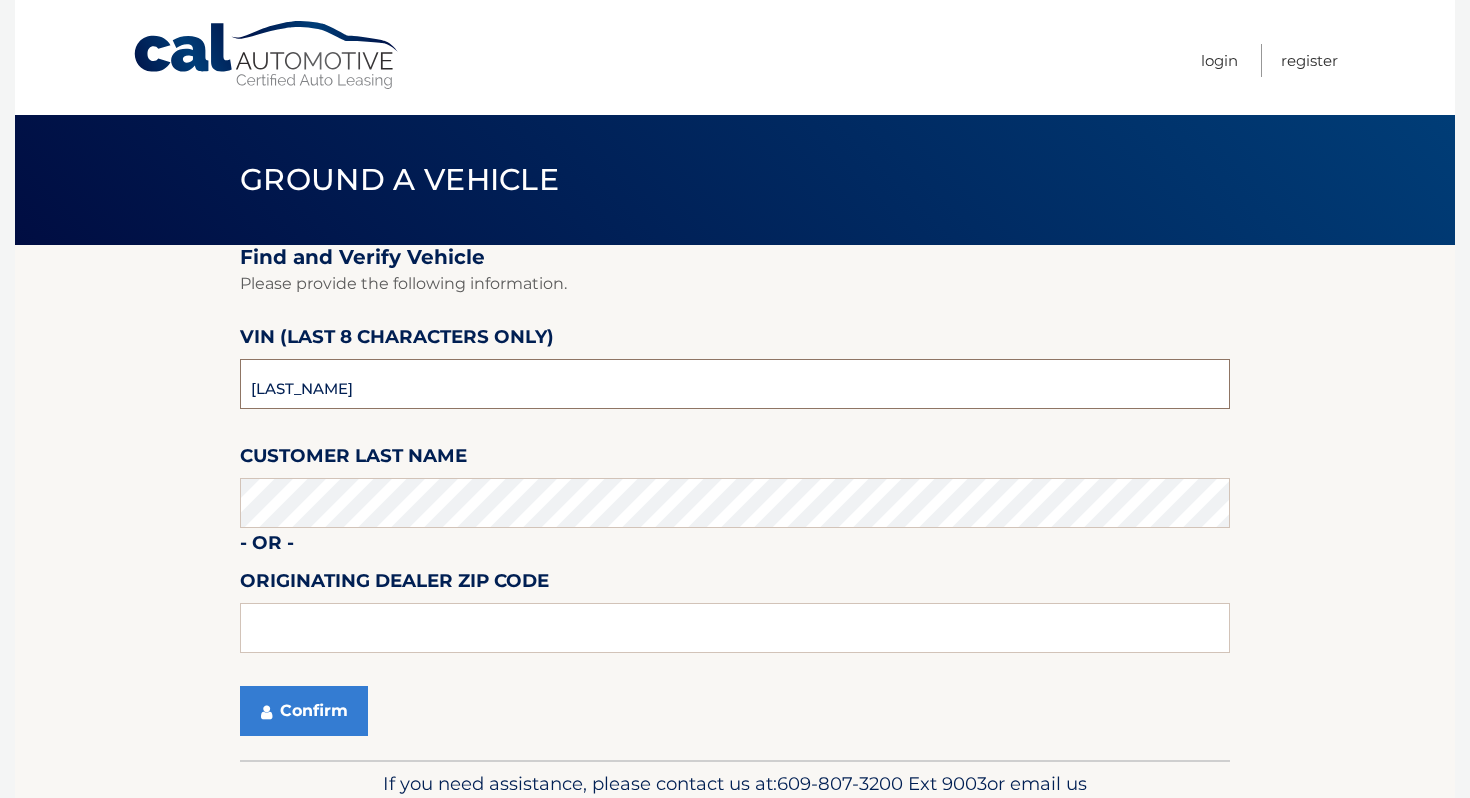 type on "[LAST_NAME]" 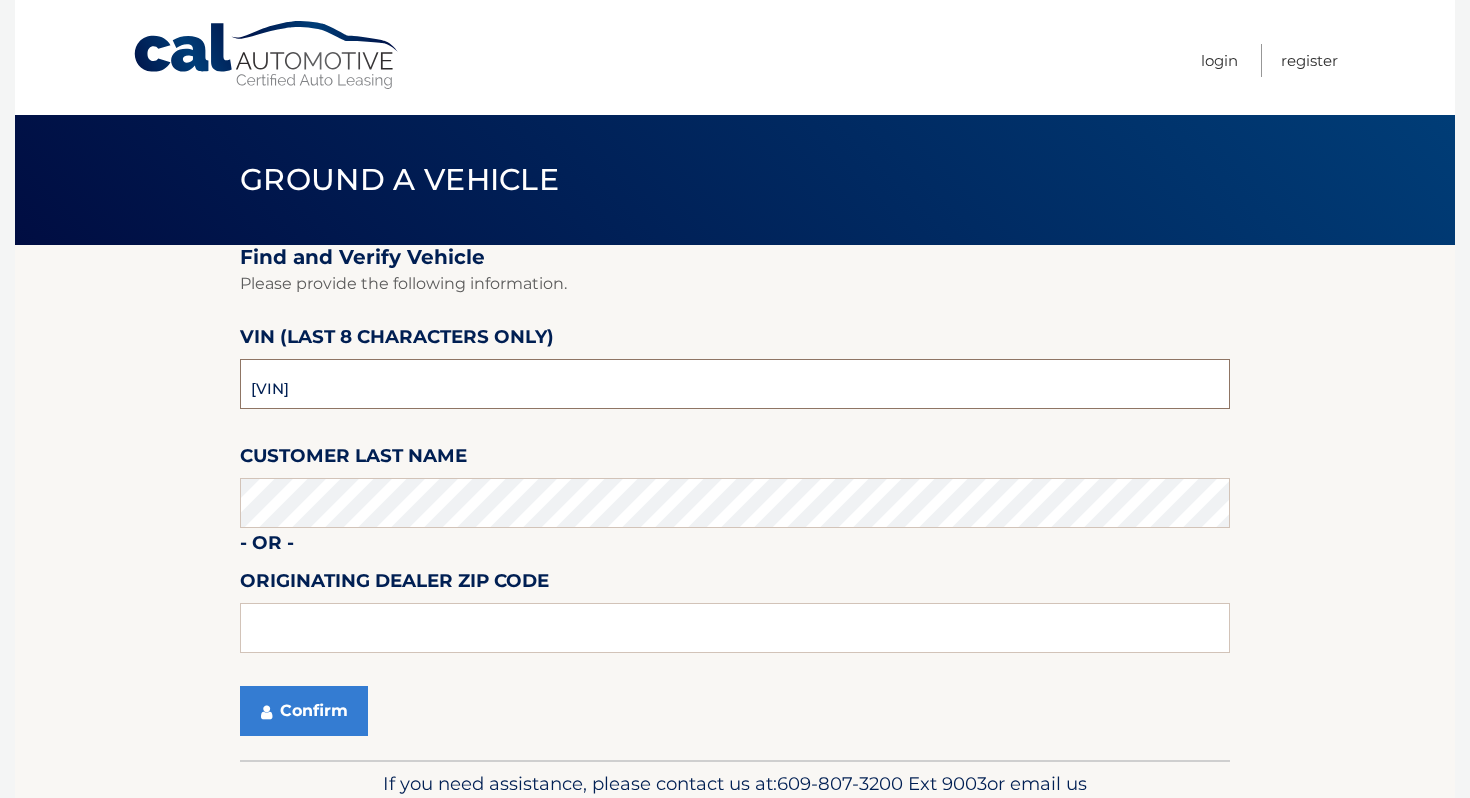 type on "[VIN]" 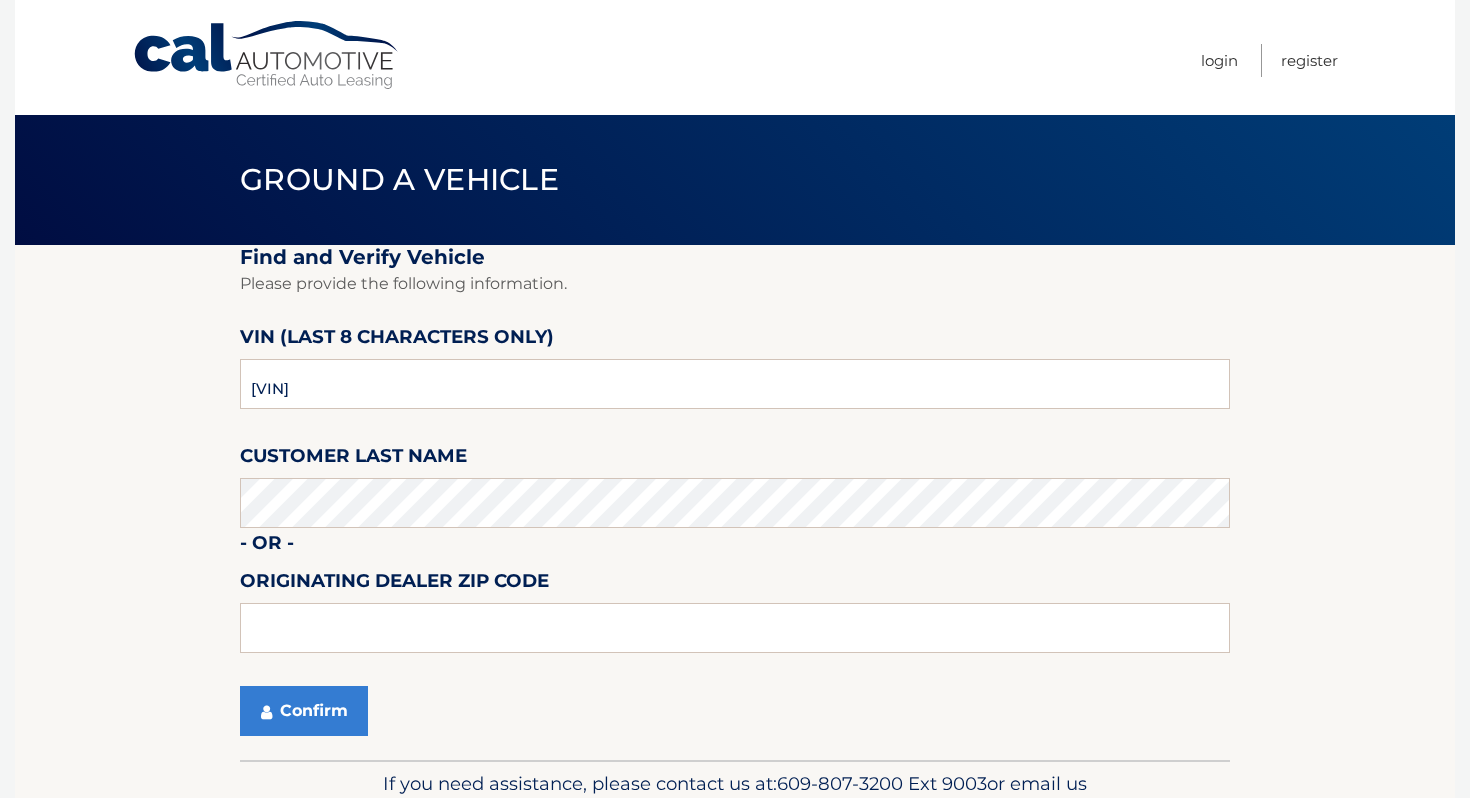 click on "Find and Verify Vehicle
Please provide the following information.
VIN (last 8 characters only)
[VIN]
Customer Last Name
[LAST_NAME]
- or -
Originating Dealer Zip Code
[ZIP_CODE]
Confirm" at bounding box center (735, 502) 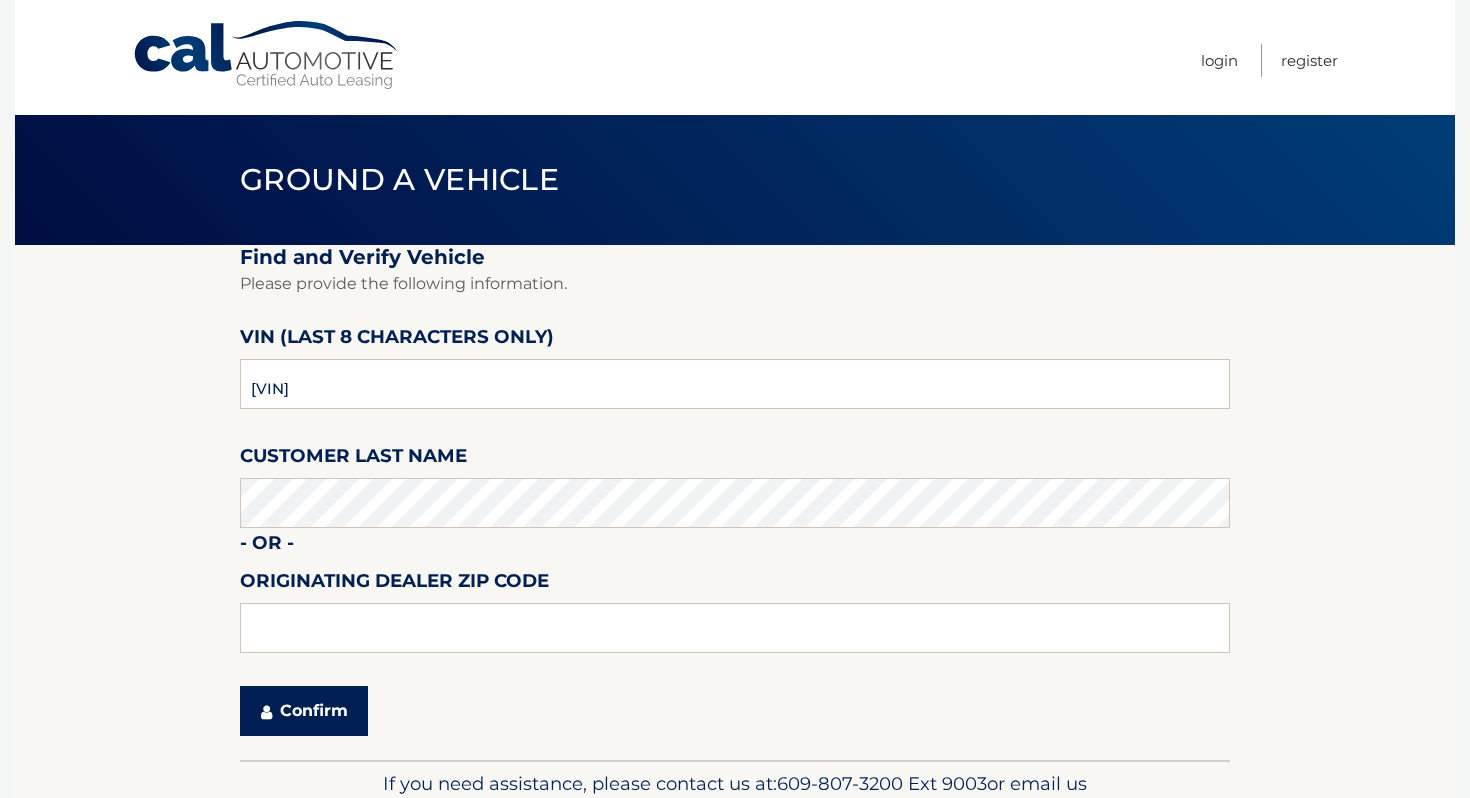 click on "Confirm" at bounding box center (304, 711) 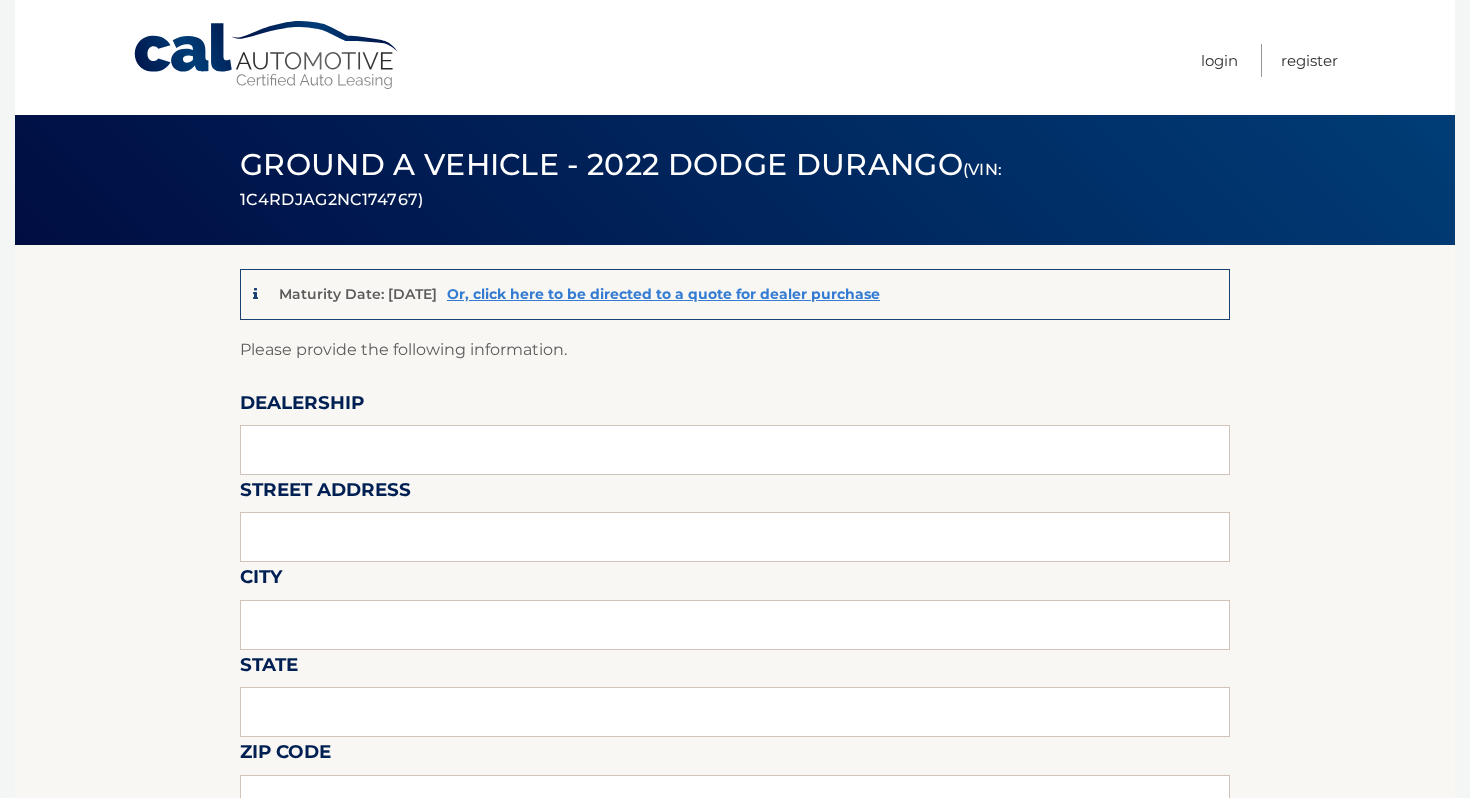 scroll, scrollTop: 0, scrollLeft: 0, axis: both 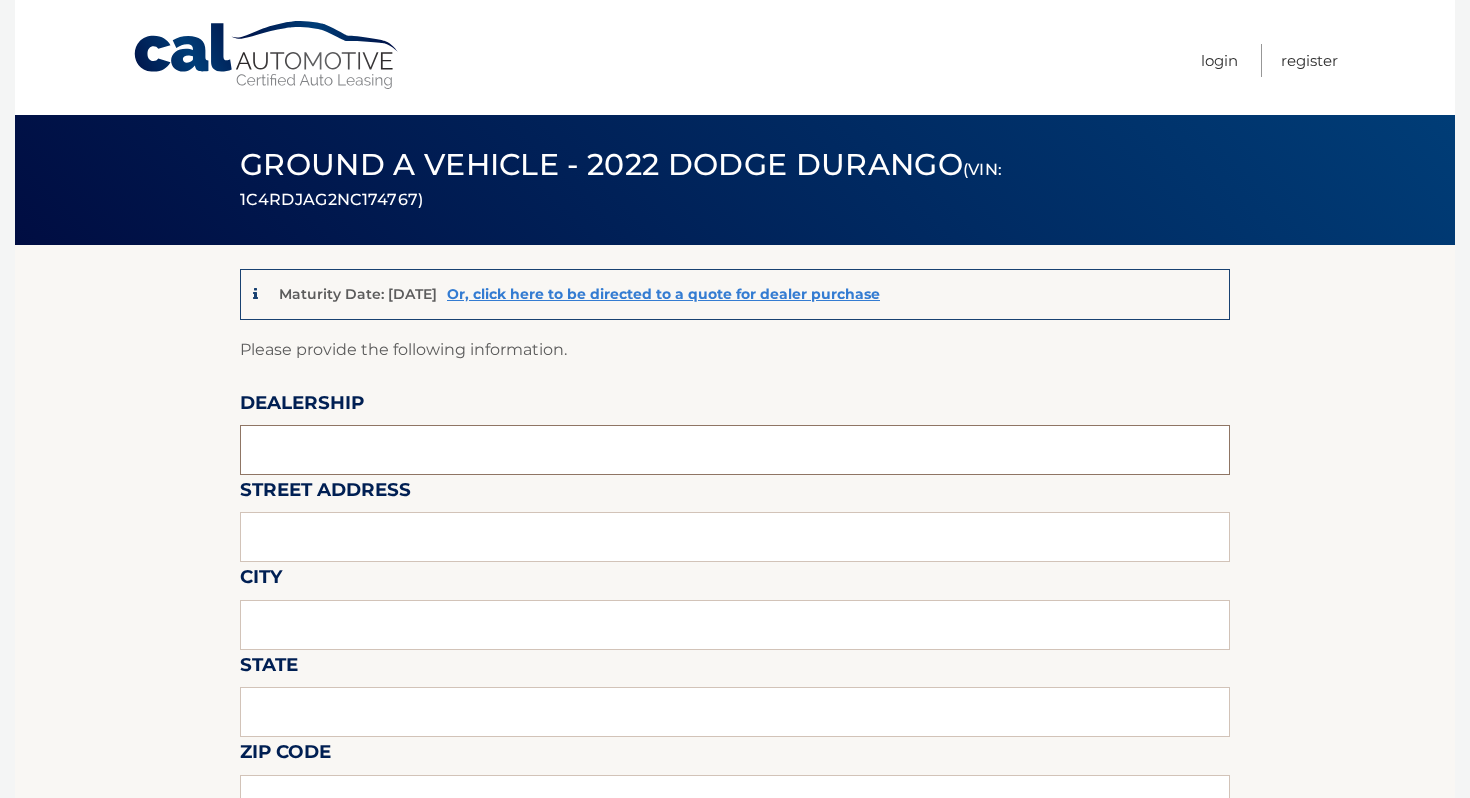click at bounding box center (735, 450) 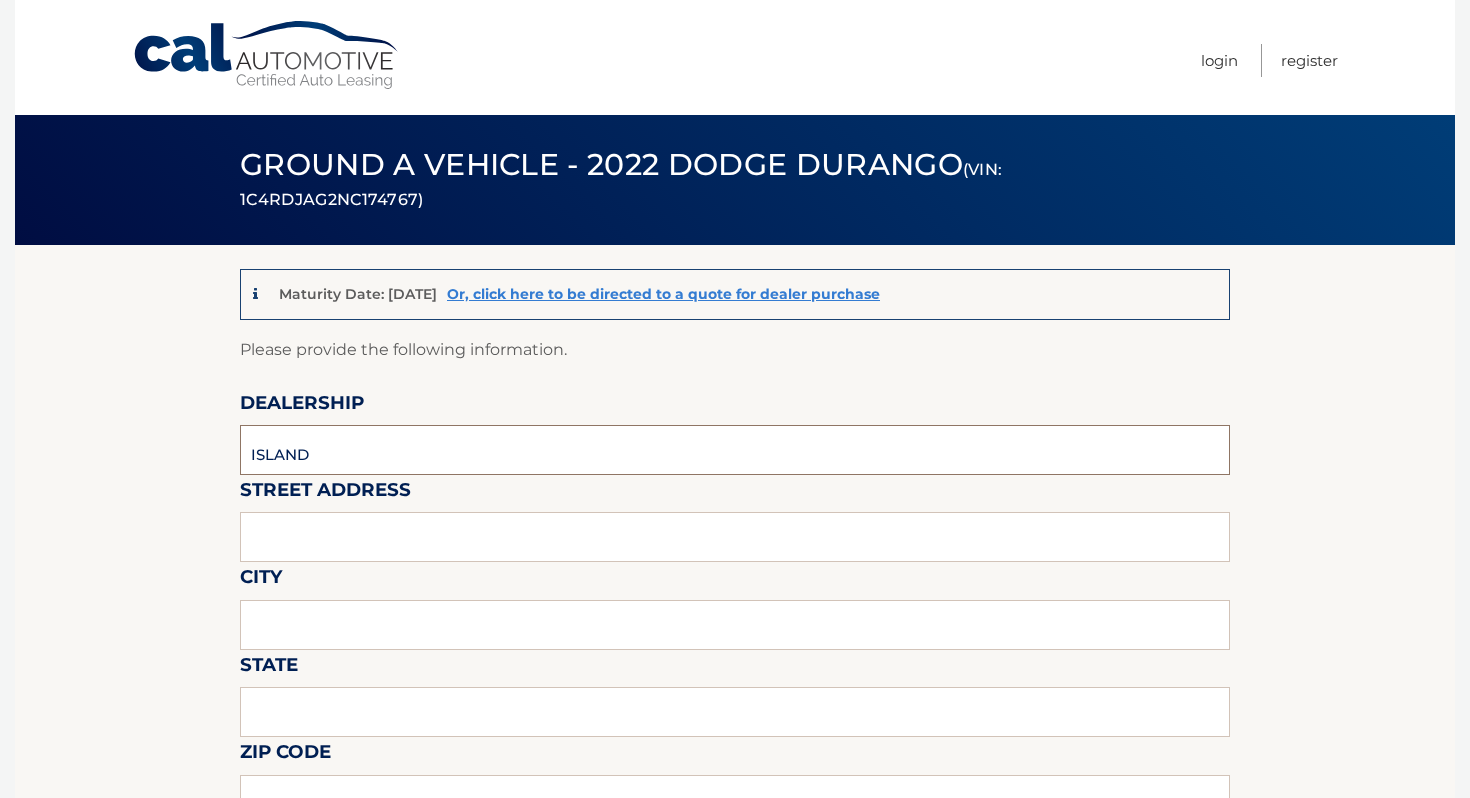 type on "ISLAND CDJR" 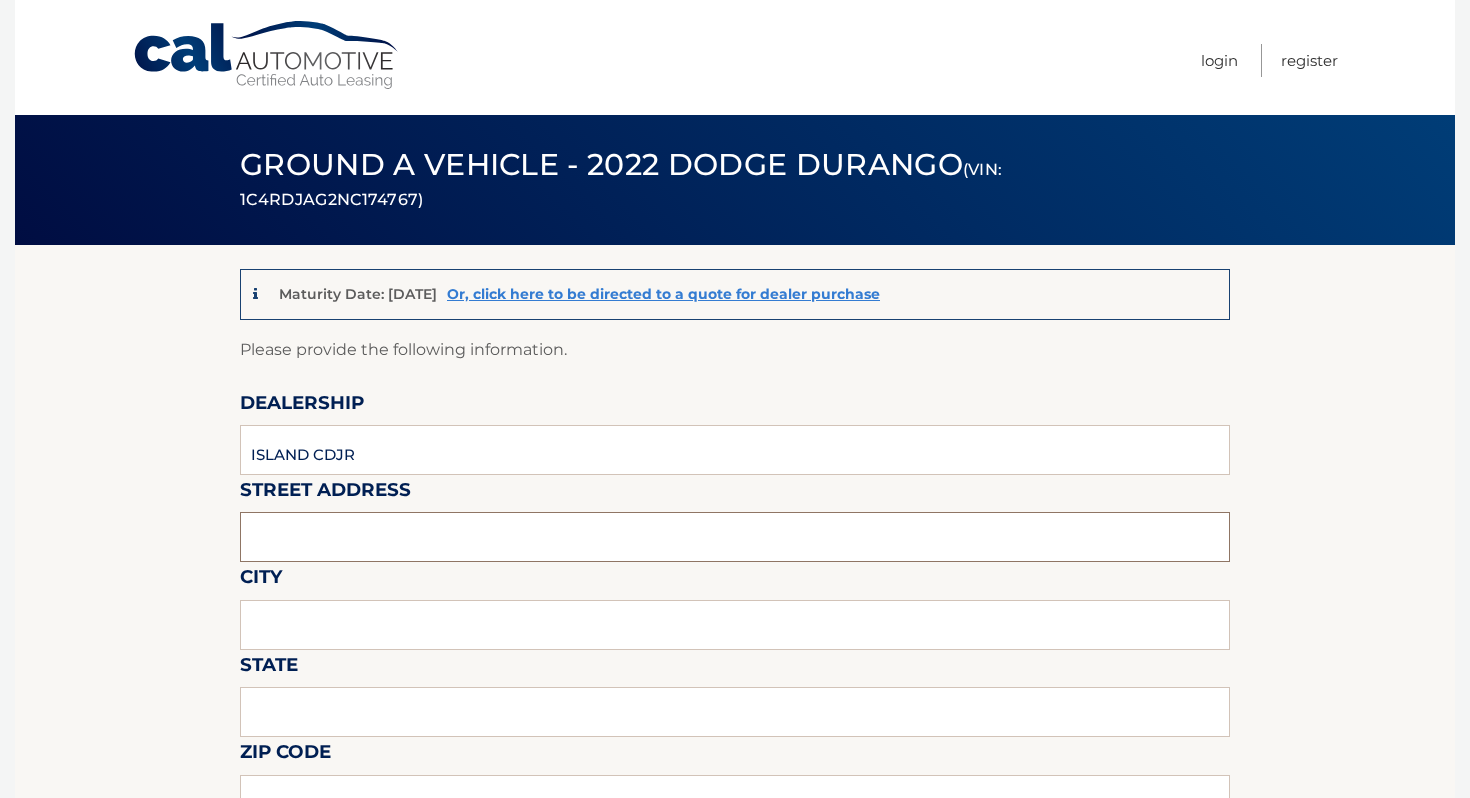 click at bounding box center [735, 537] 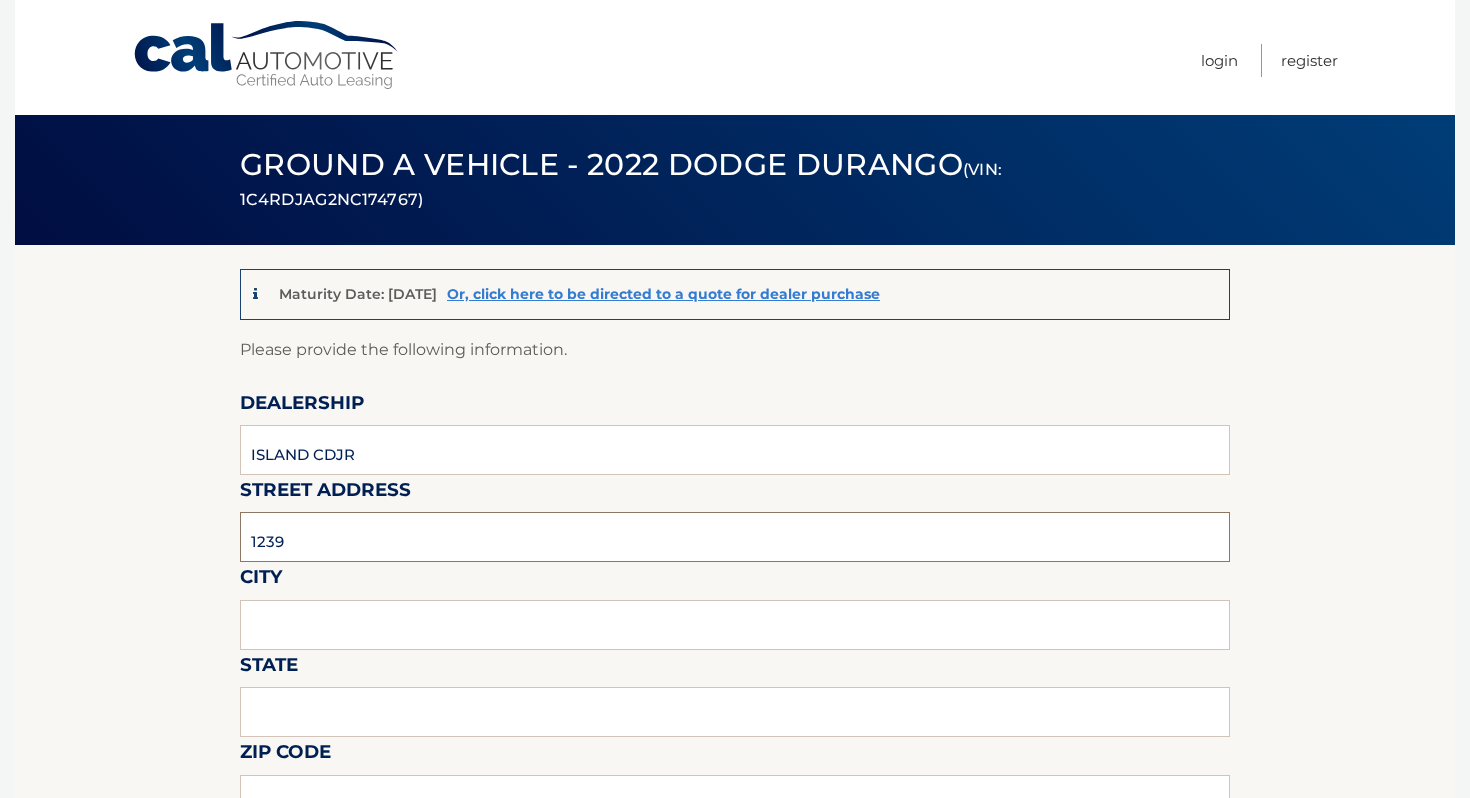type on "[NUMBER] [STREET]" 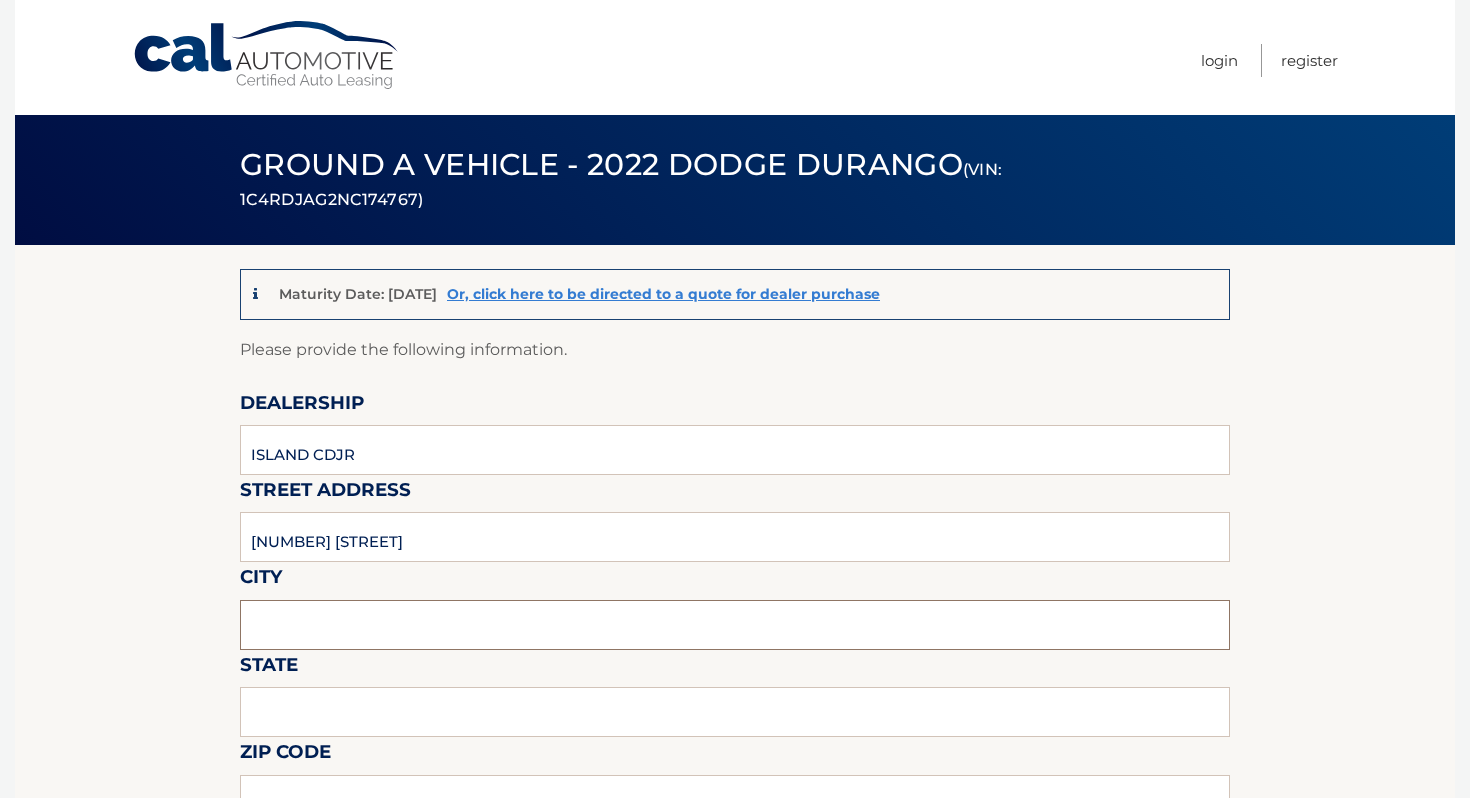 click at bounding box center (735, 625) 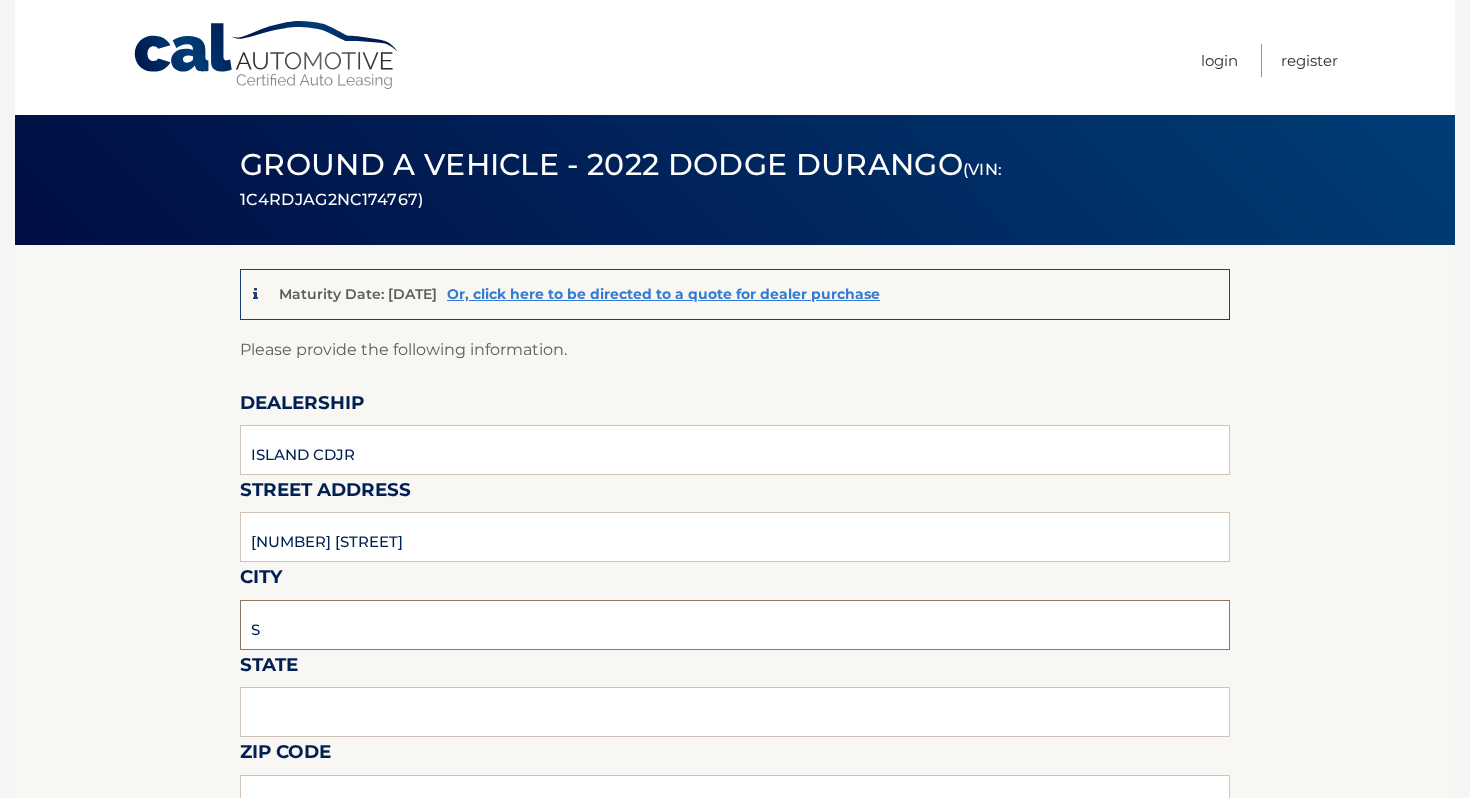 type on "[BOROUGH], [STATE]" 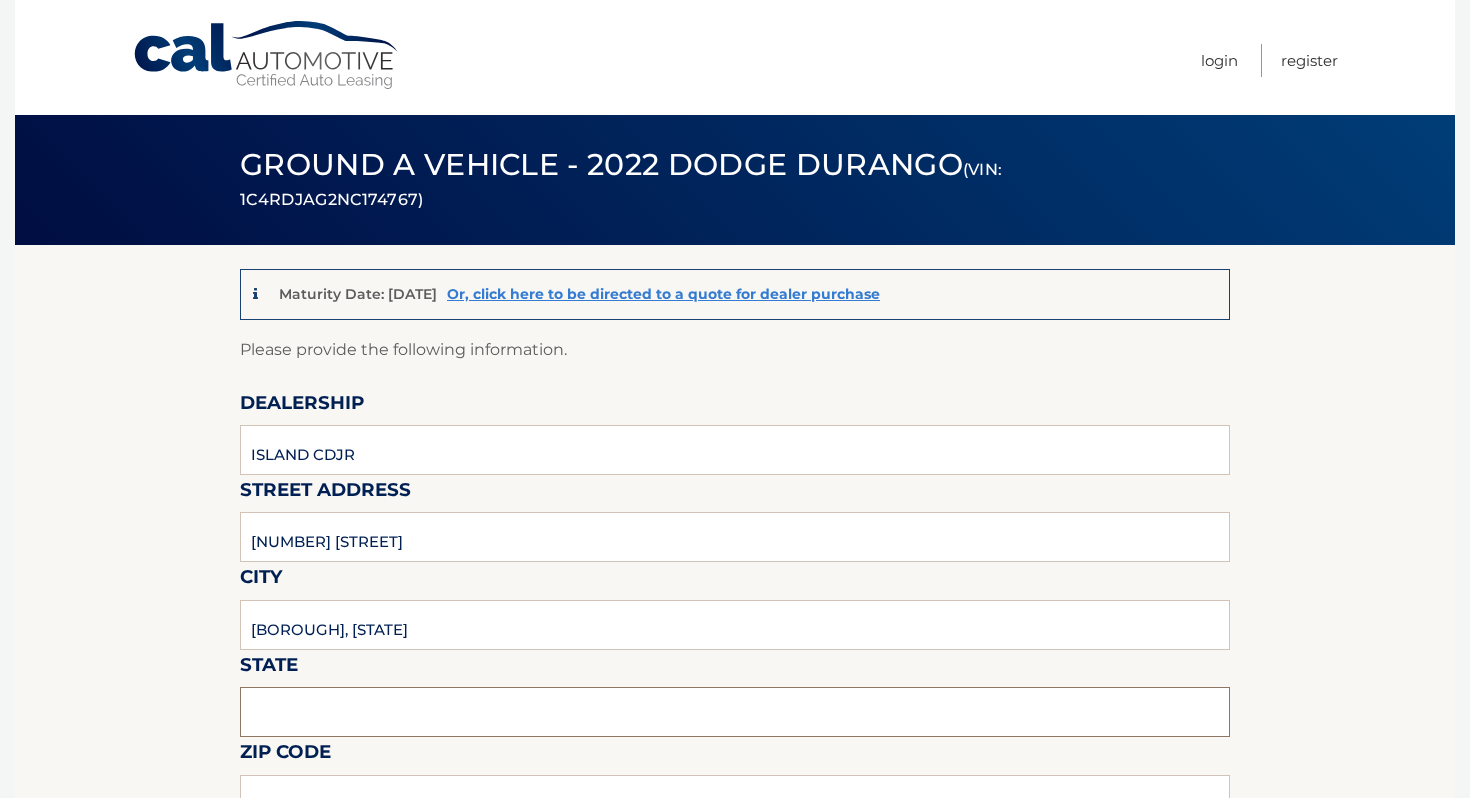 type on "NY" 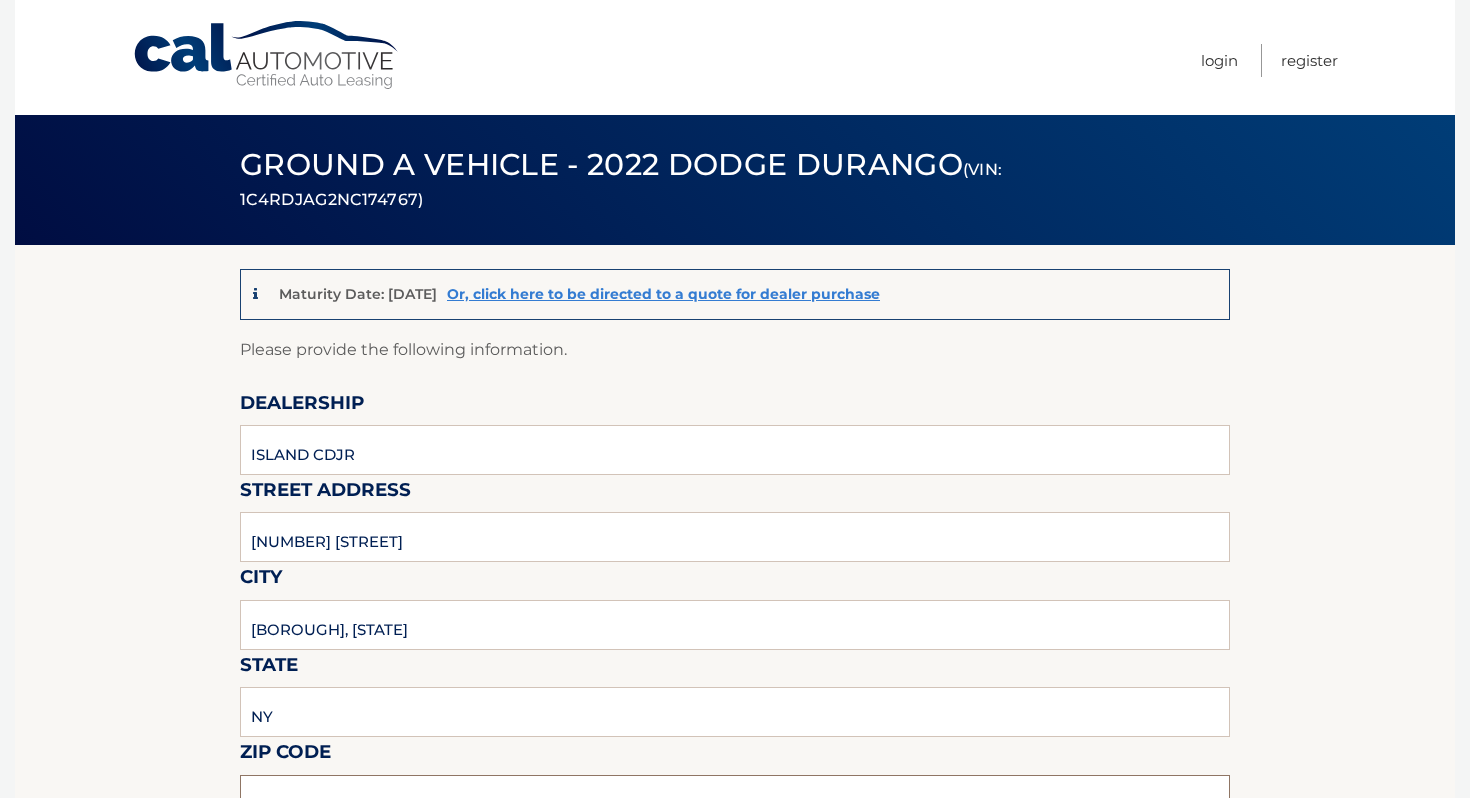 type on "[ZIP]" 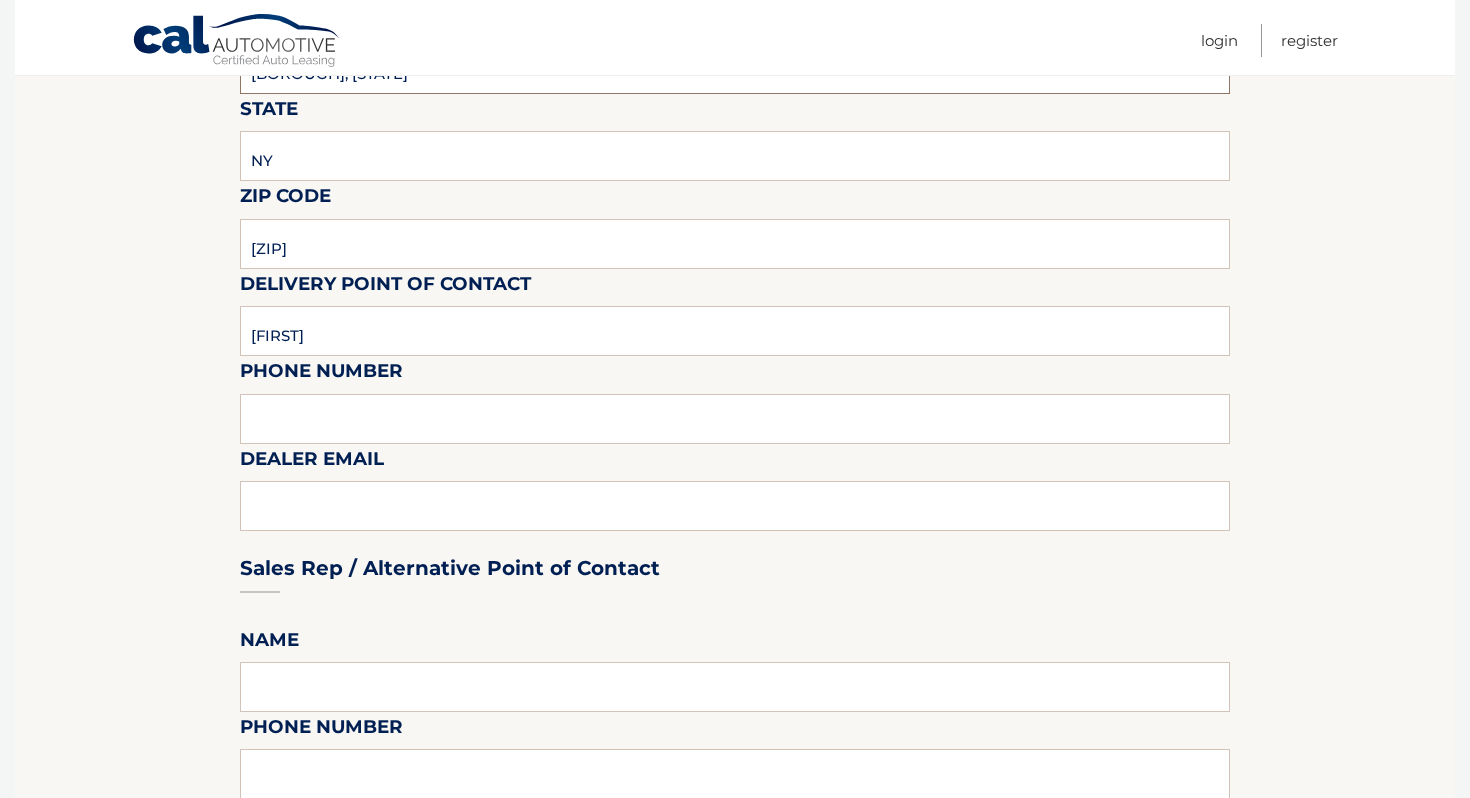 scroll, scrollTop: 667, scrollLeft: 0, axis: vertical 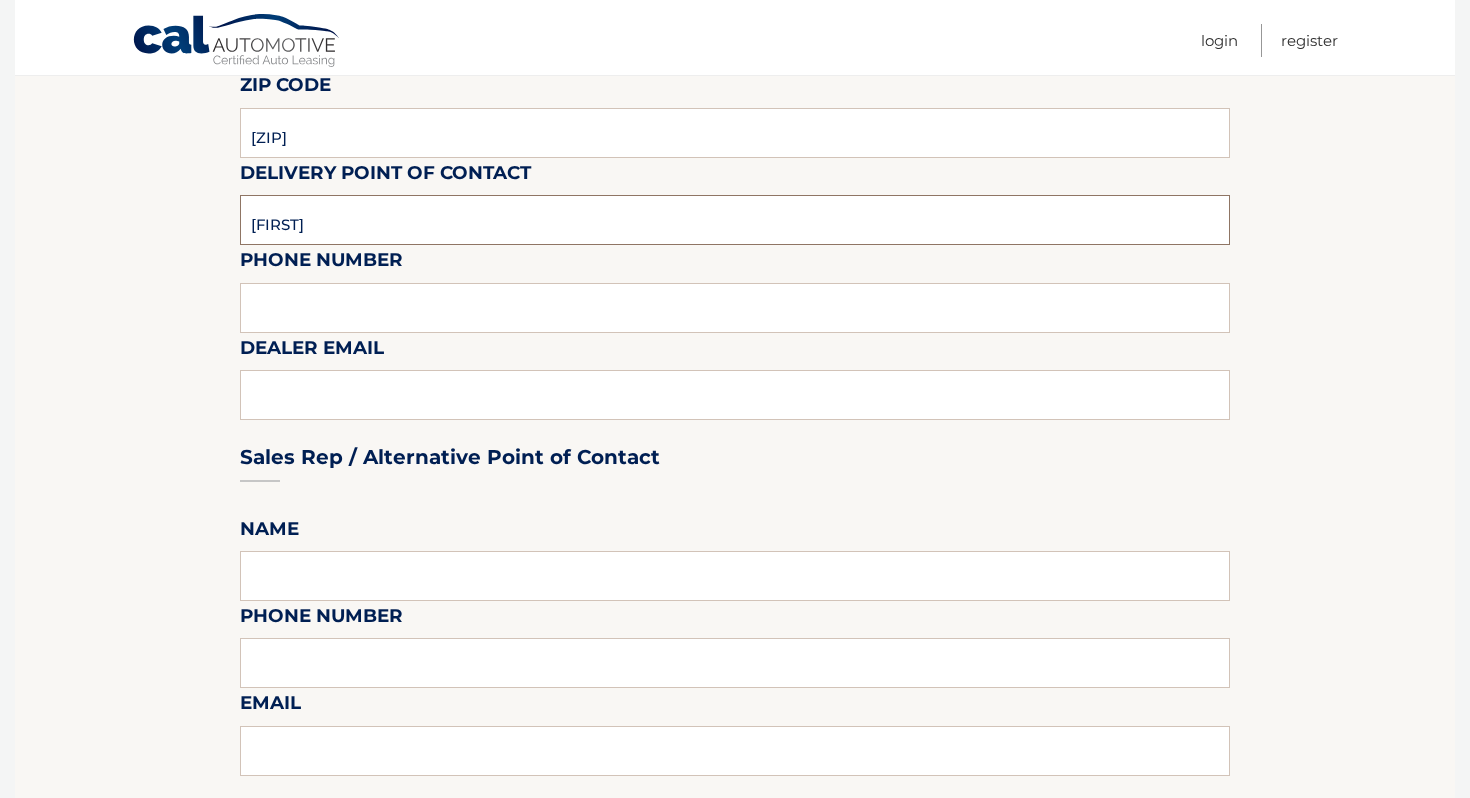 click on "[FIRST]" at bounding box center [735, 220] 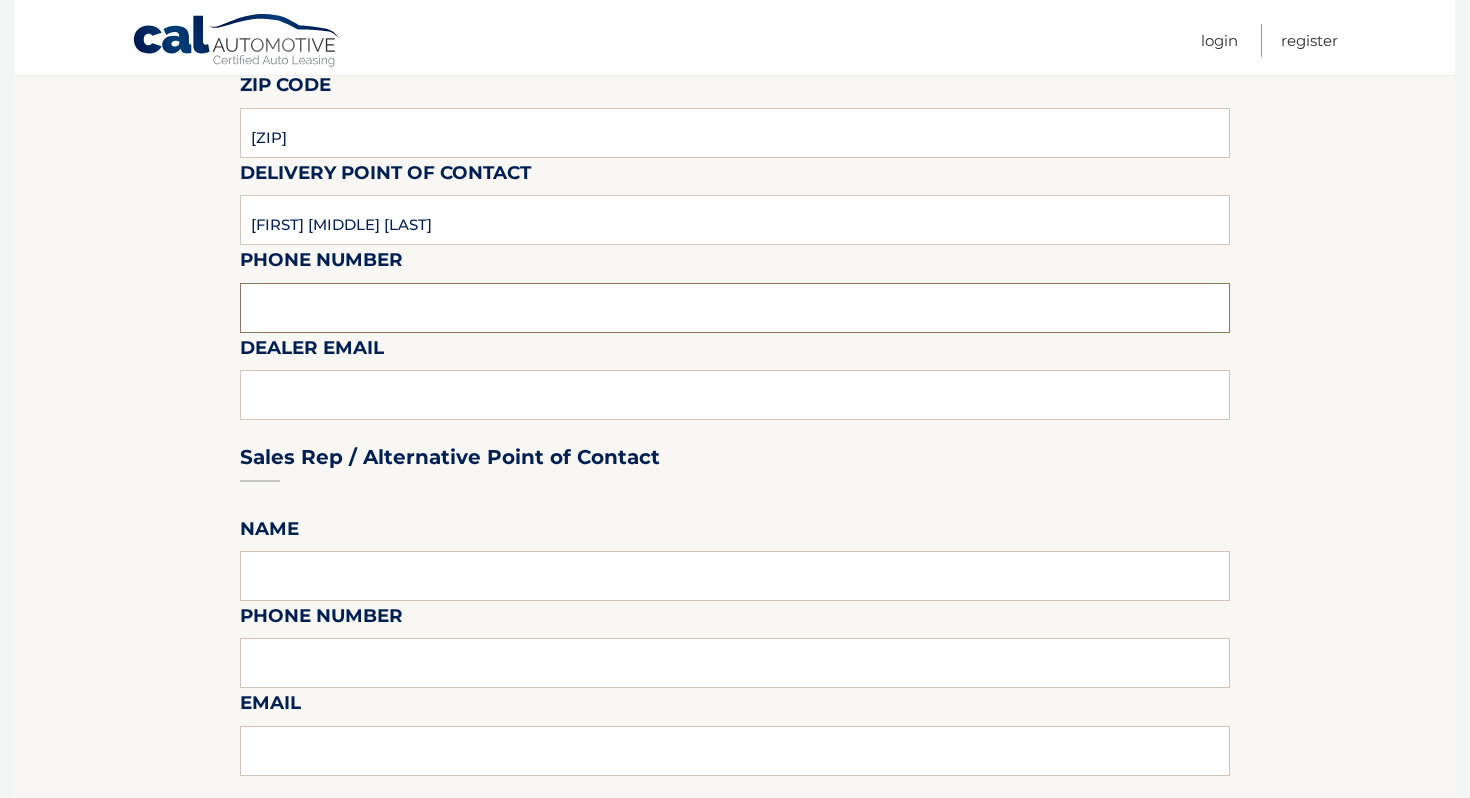 click at bounding box center (735, 308) 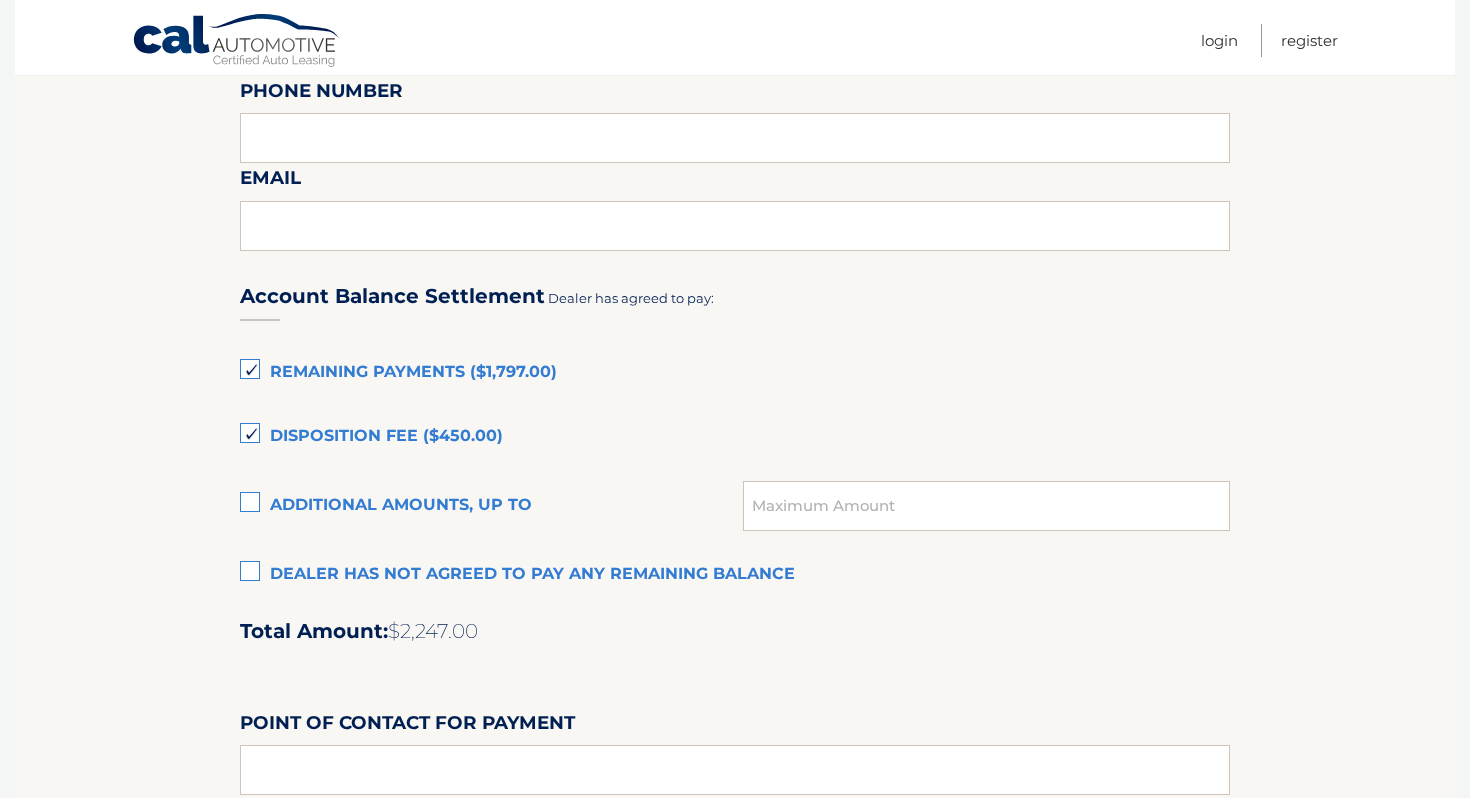 scroll, scrollTop: 1397, scrollLeft: 0, axis: vertical 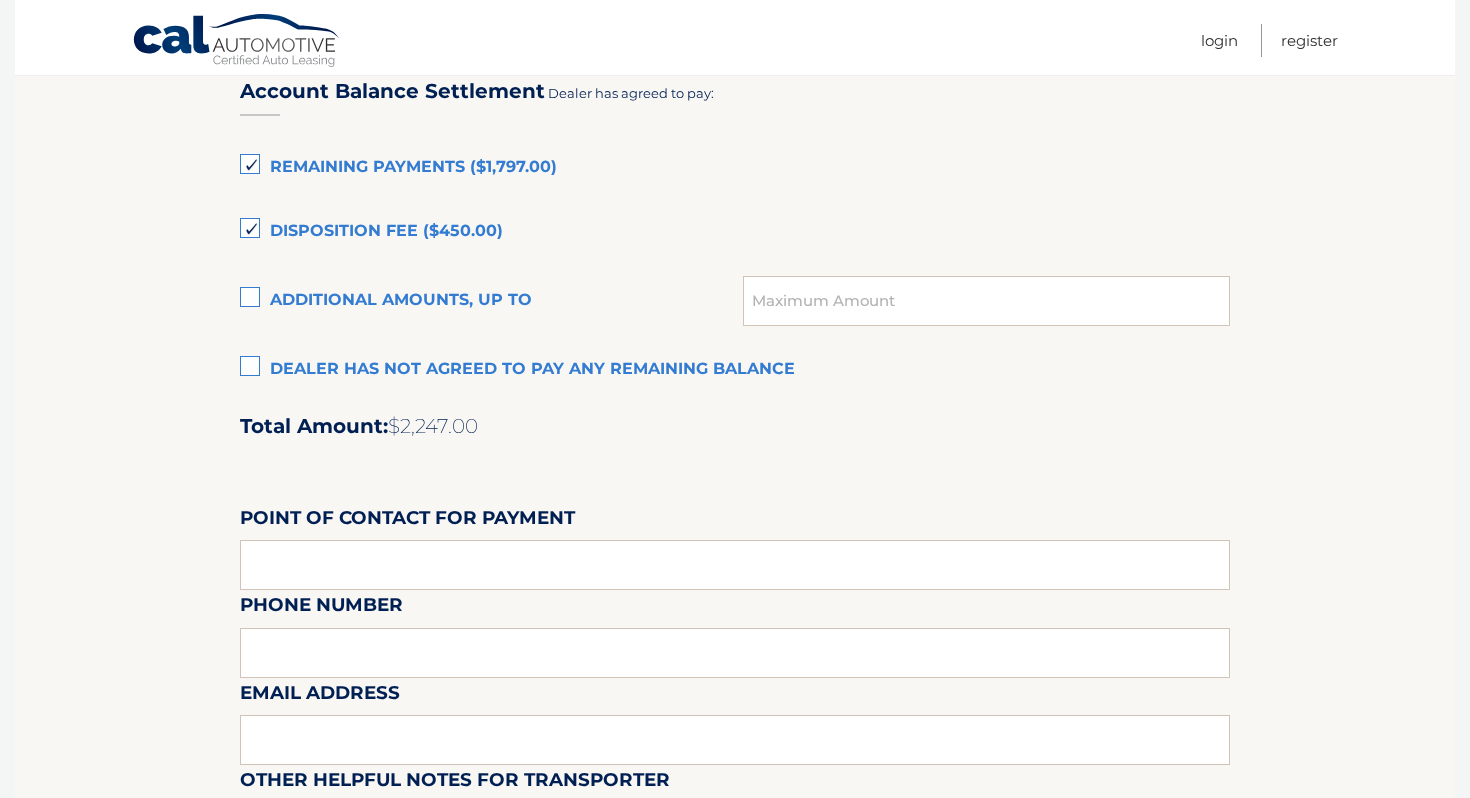 click on "Disposition Fee ($450.00)" at bounding box center [735, 232] 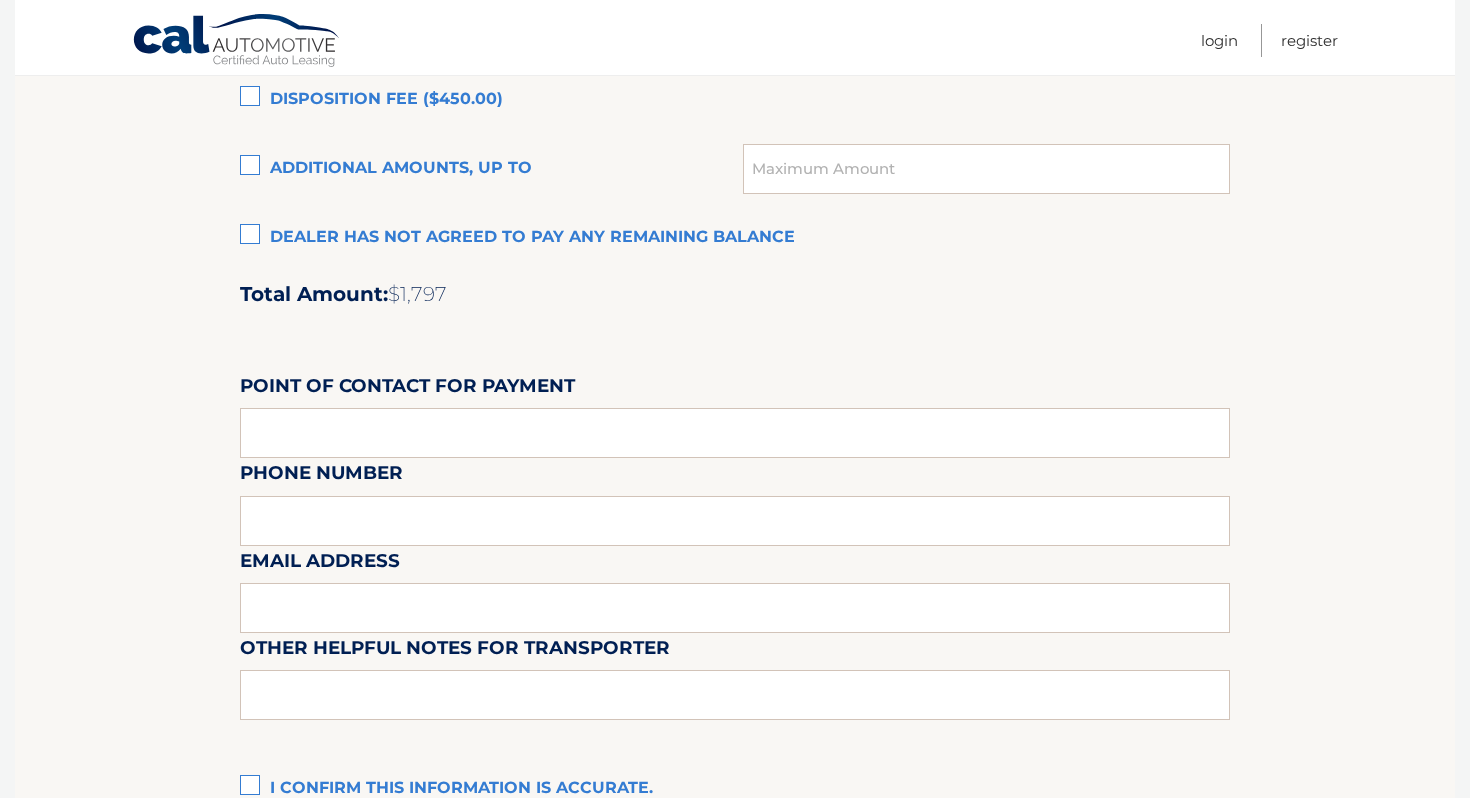 scroll, scrollTop: 1789, scrollLeft: 0, axis: vertical 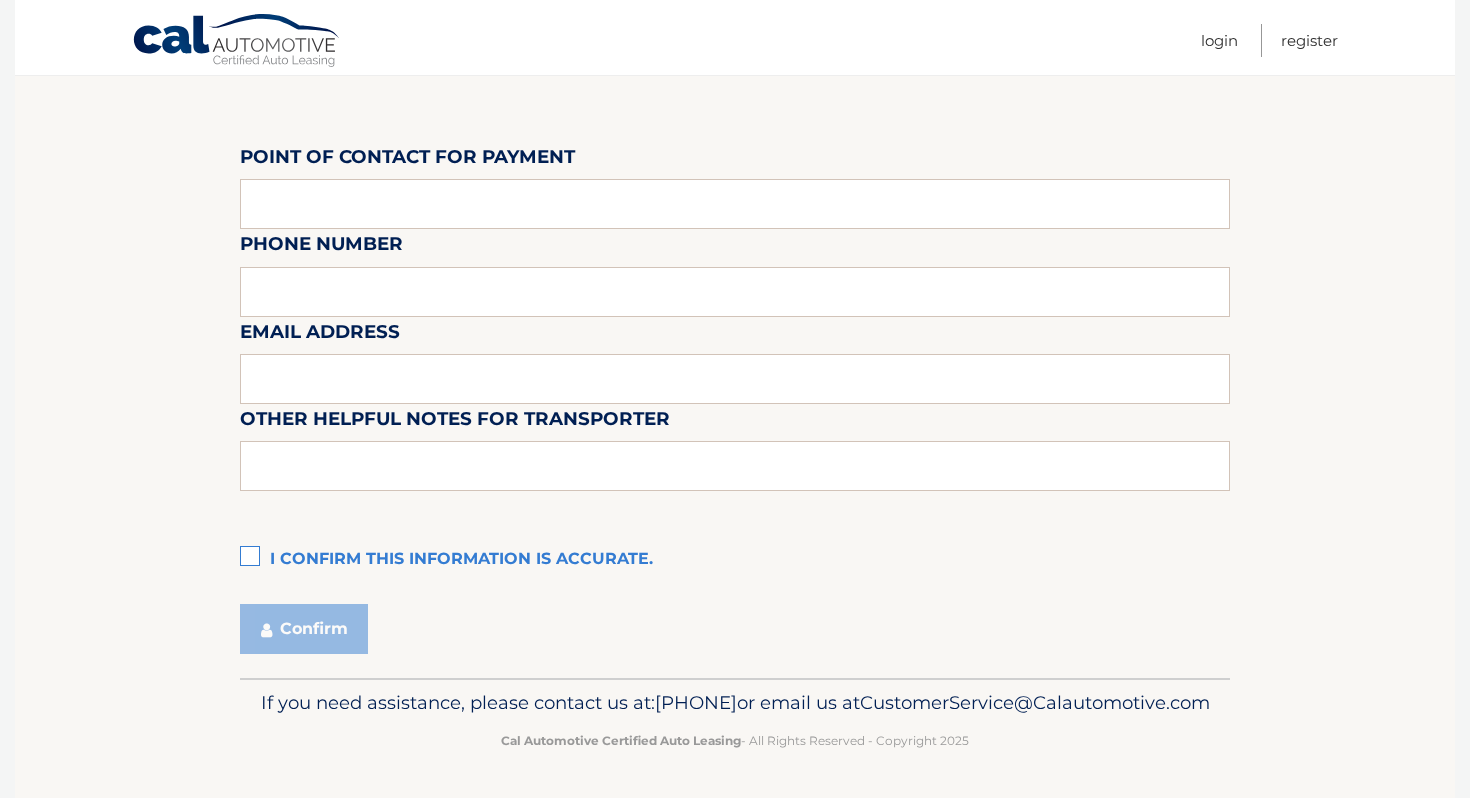 click on "I confirm this information is accurate." at bounding box center (735, 560) 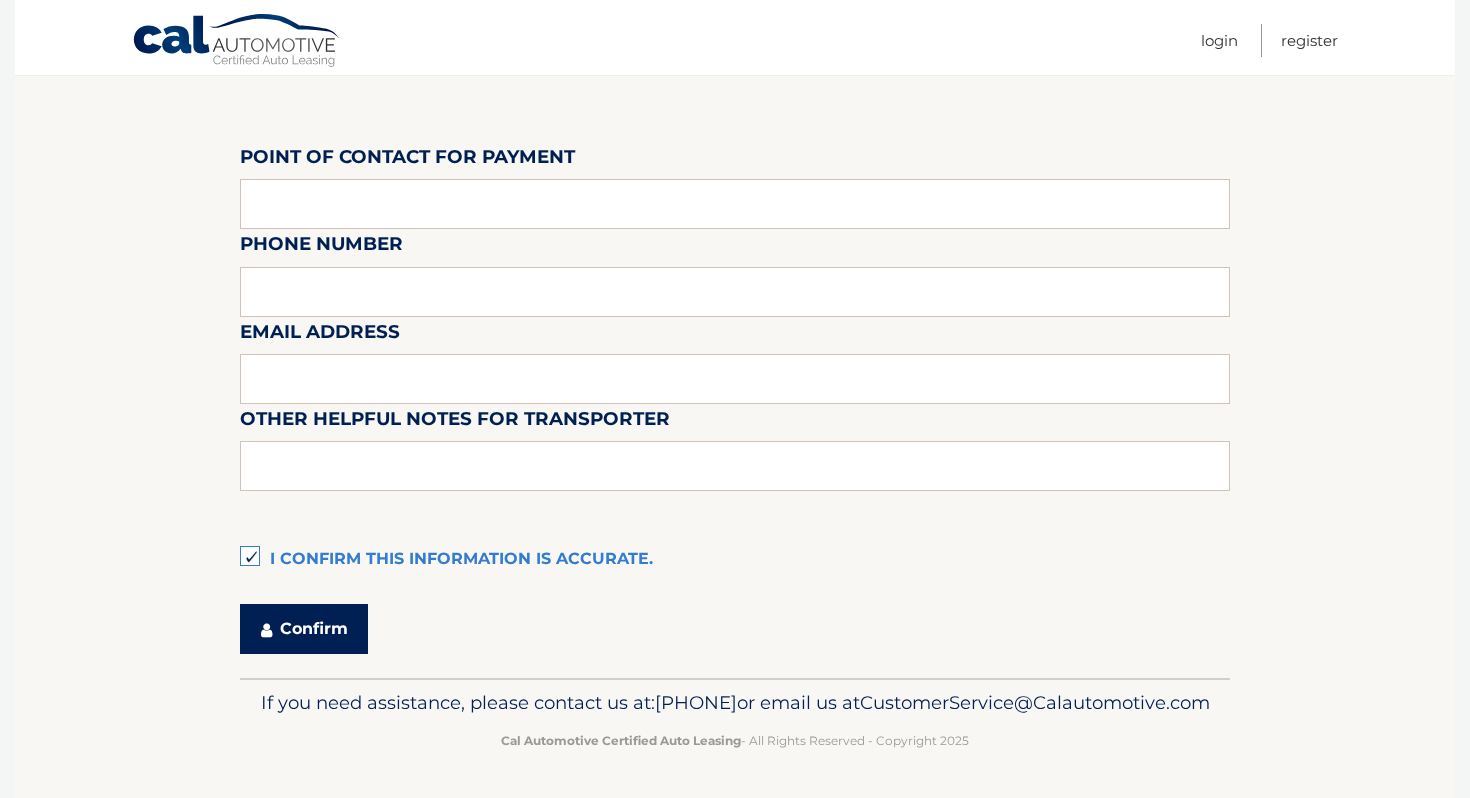 click on "Confirm" at bounding box center (304, 629) 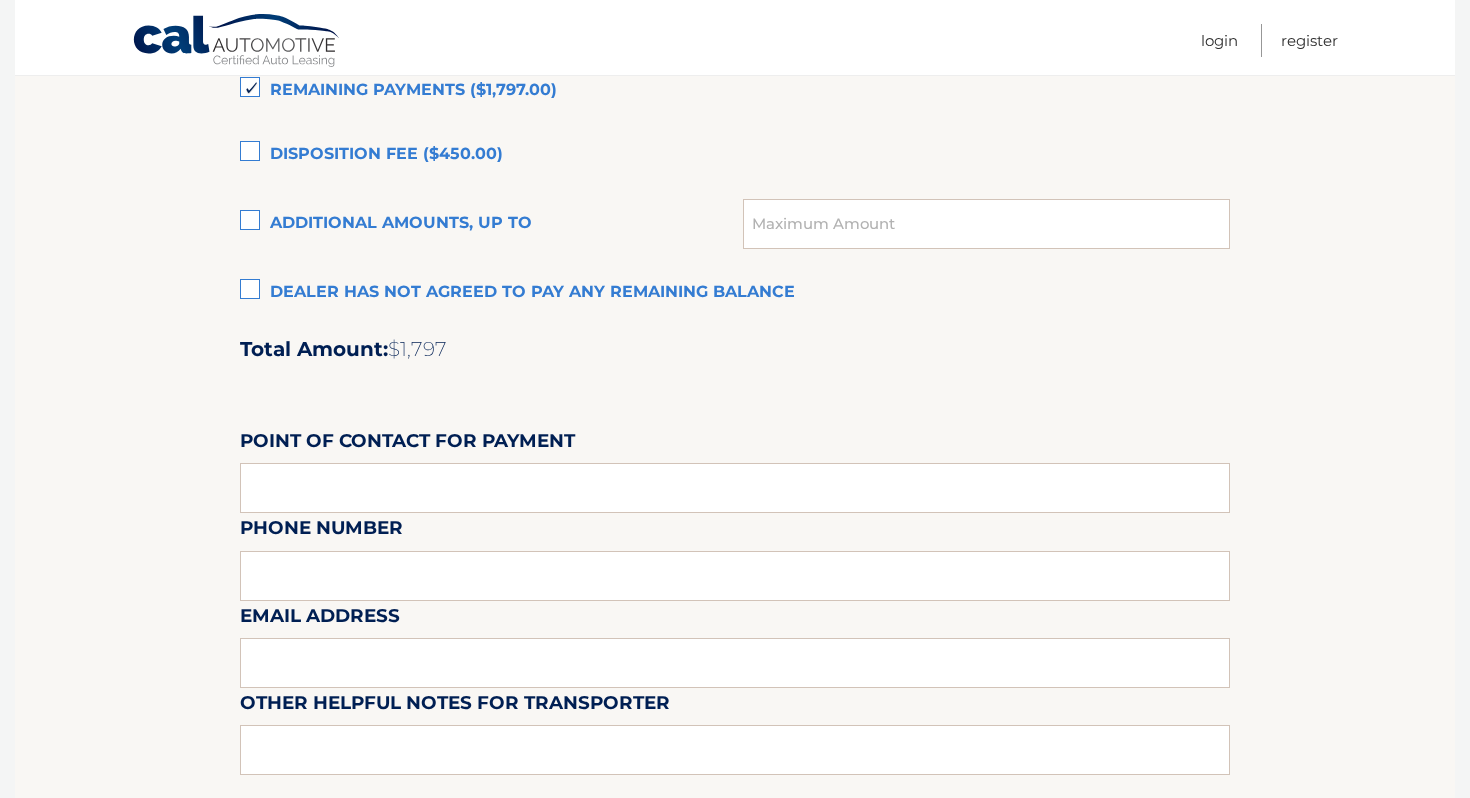 scroll, scrollTop: 1789, scrollLeft: 0, axis: vertical 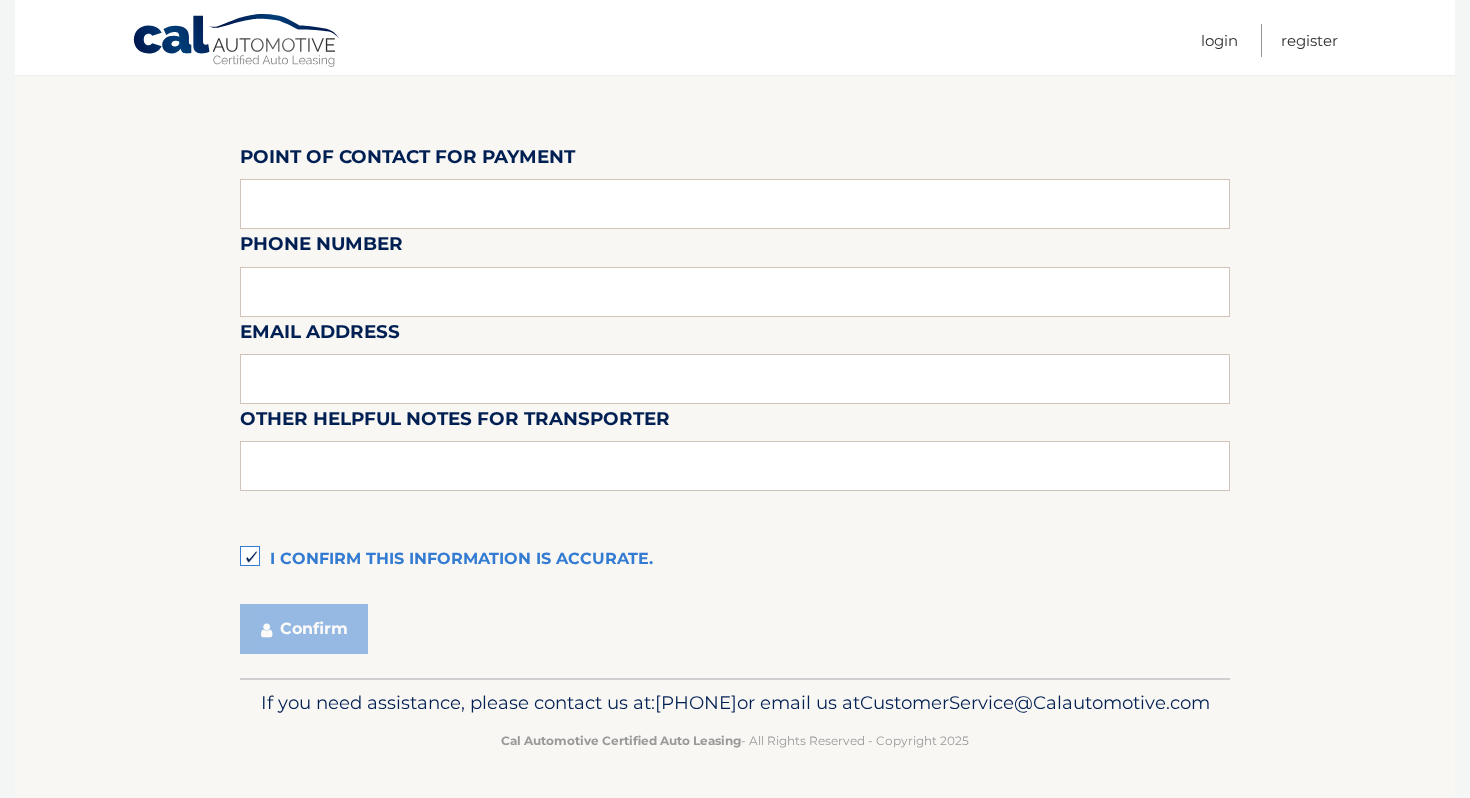 click on "I confirm this information is accurate." at bounding box center (735, 560) 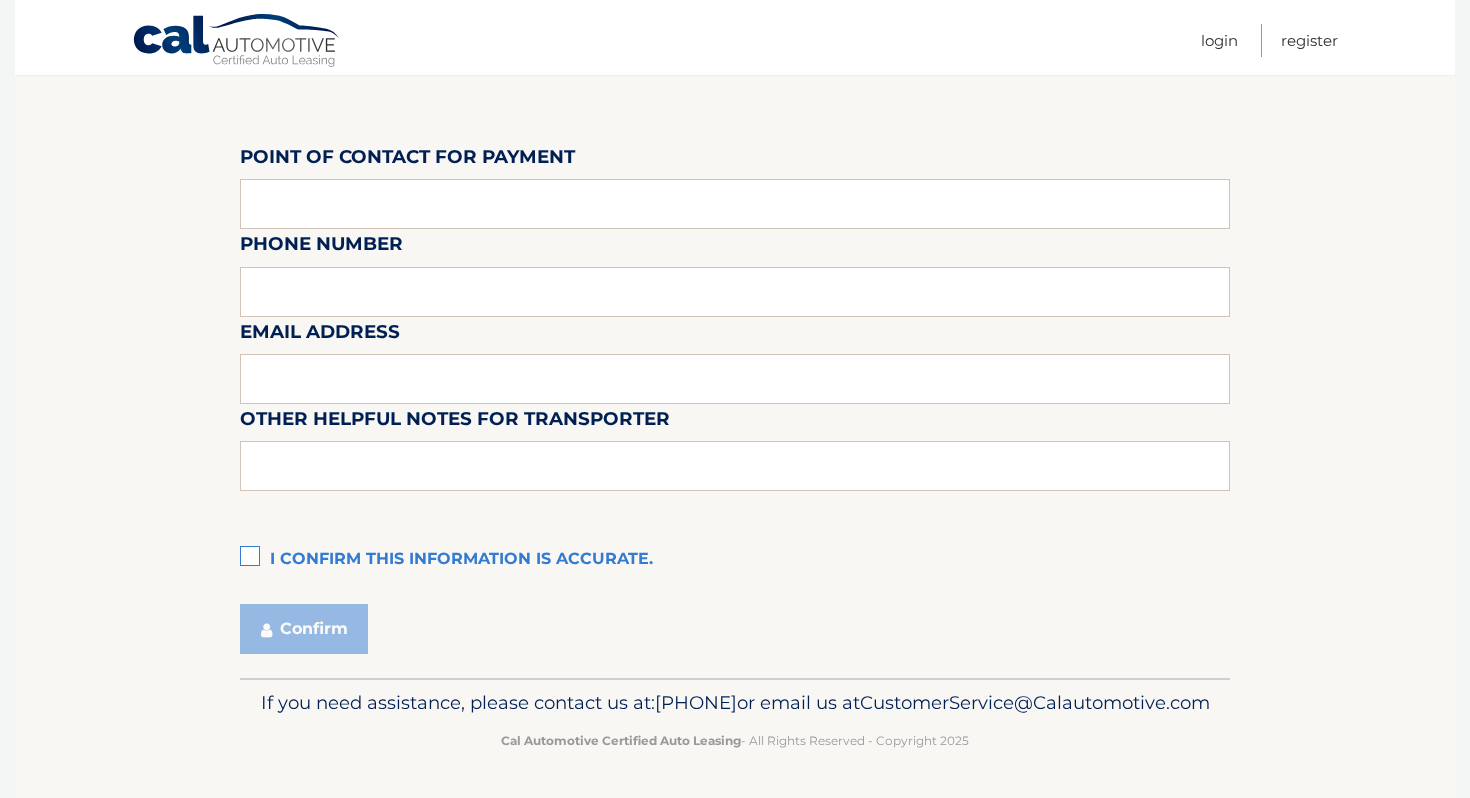 click on "I confirm this information is accurate." at bounding box center [735, 560] 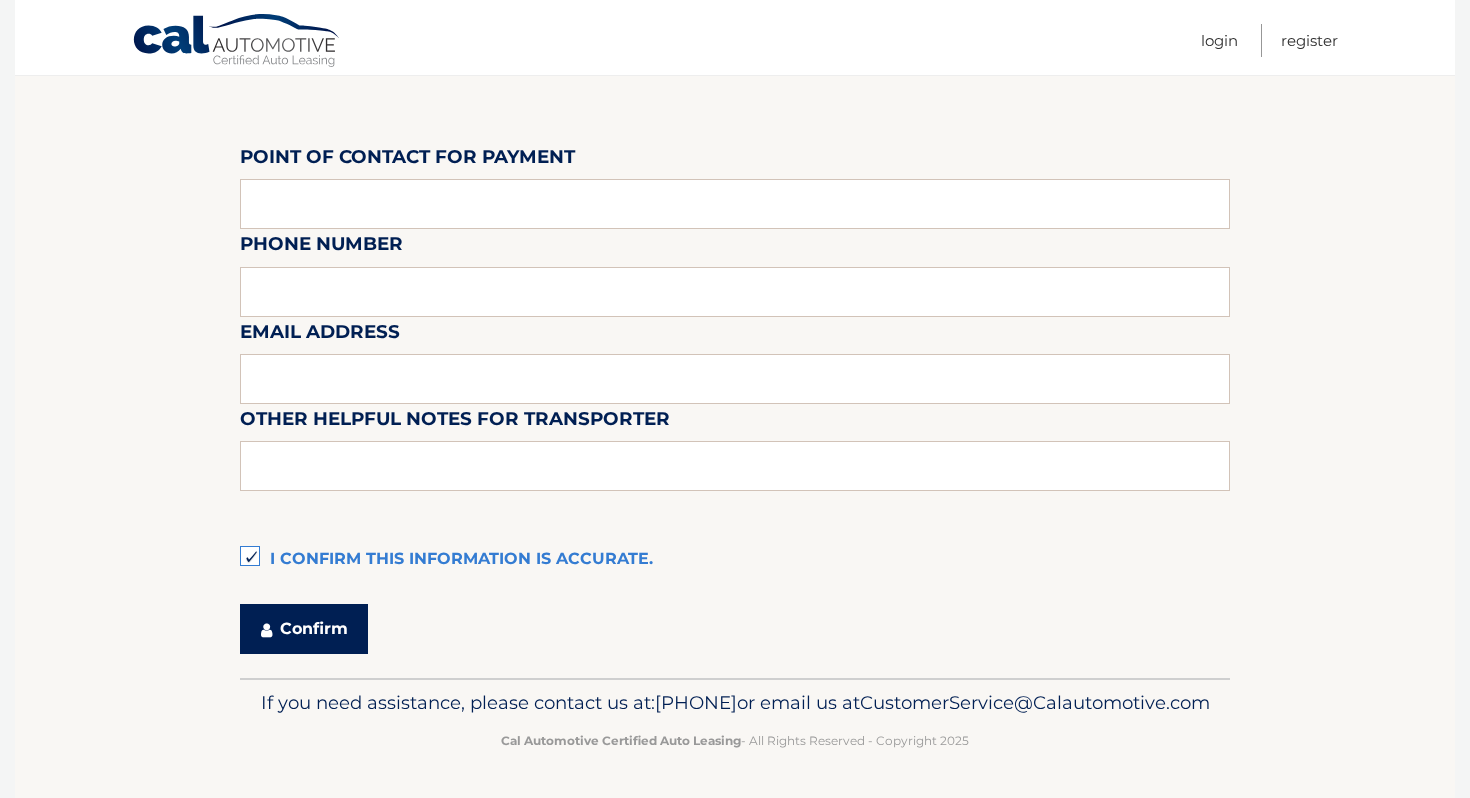 click on "Confirm" at bounding box center (304, 629) 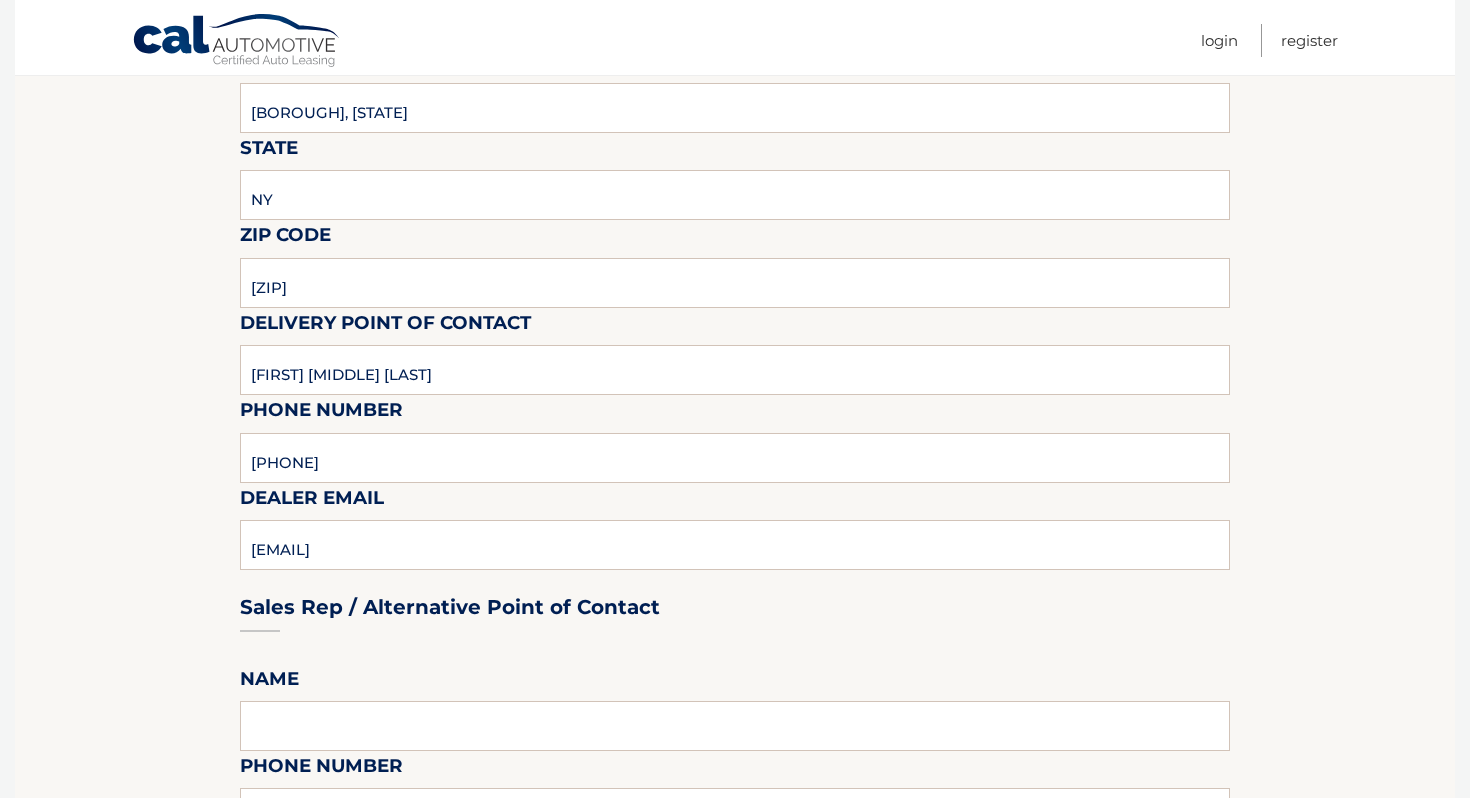 scroll, scrollTop: 514, scrollLeft: 0, axis: vertical 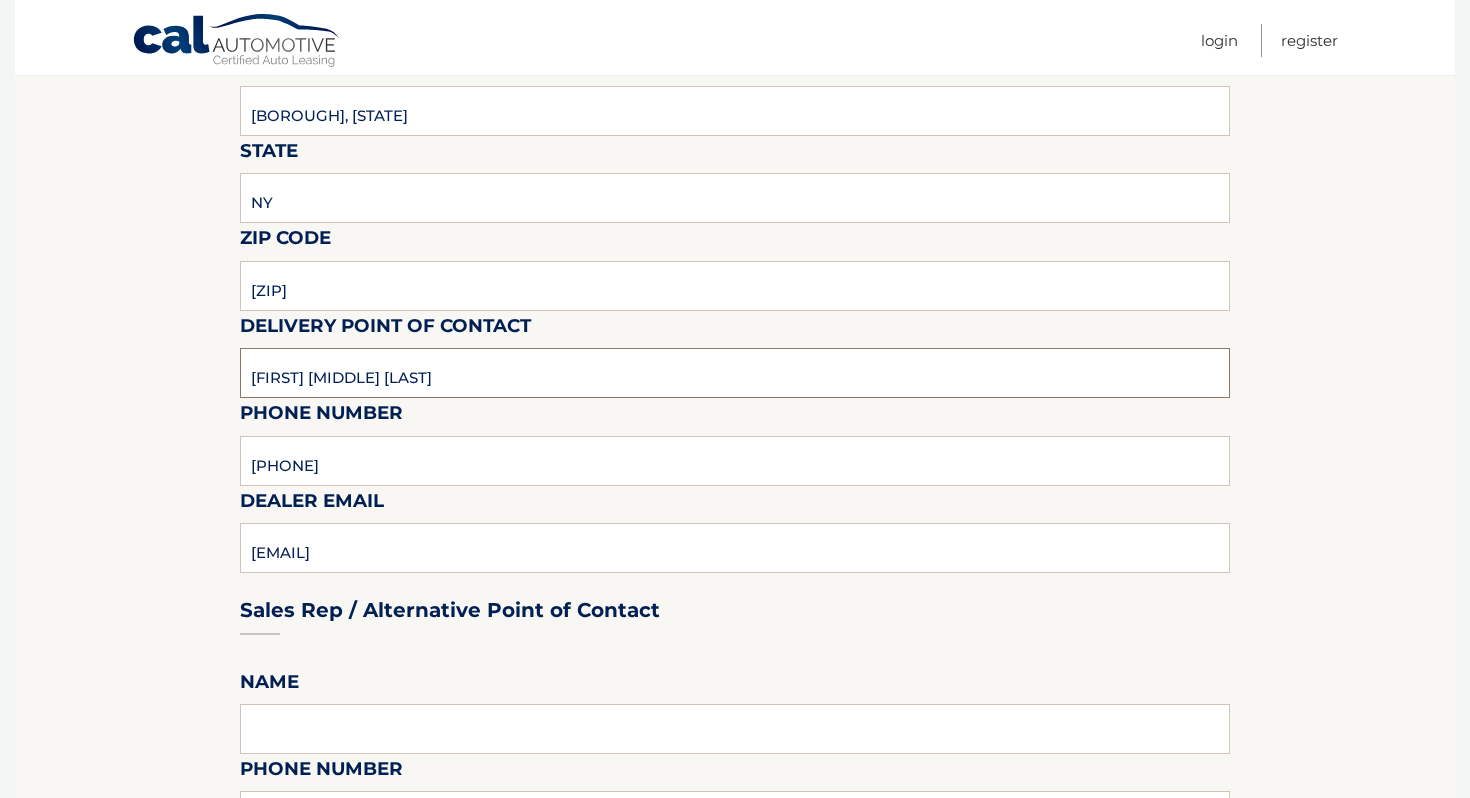 click on "[FIRST] [MIDDLE] [LAST]" at bounding box center (735, 373) 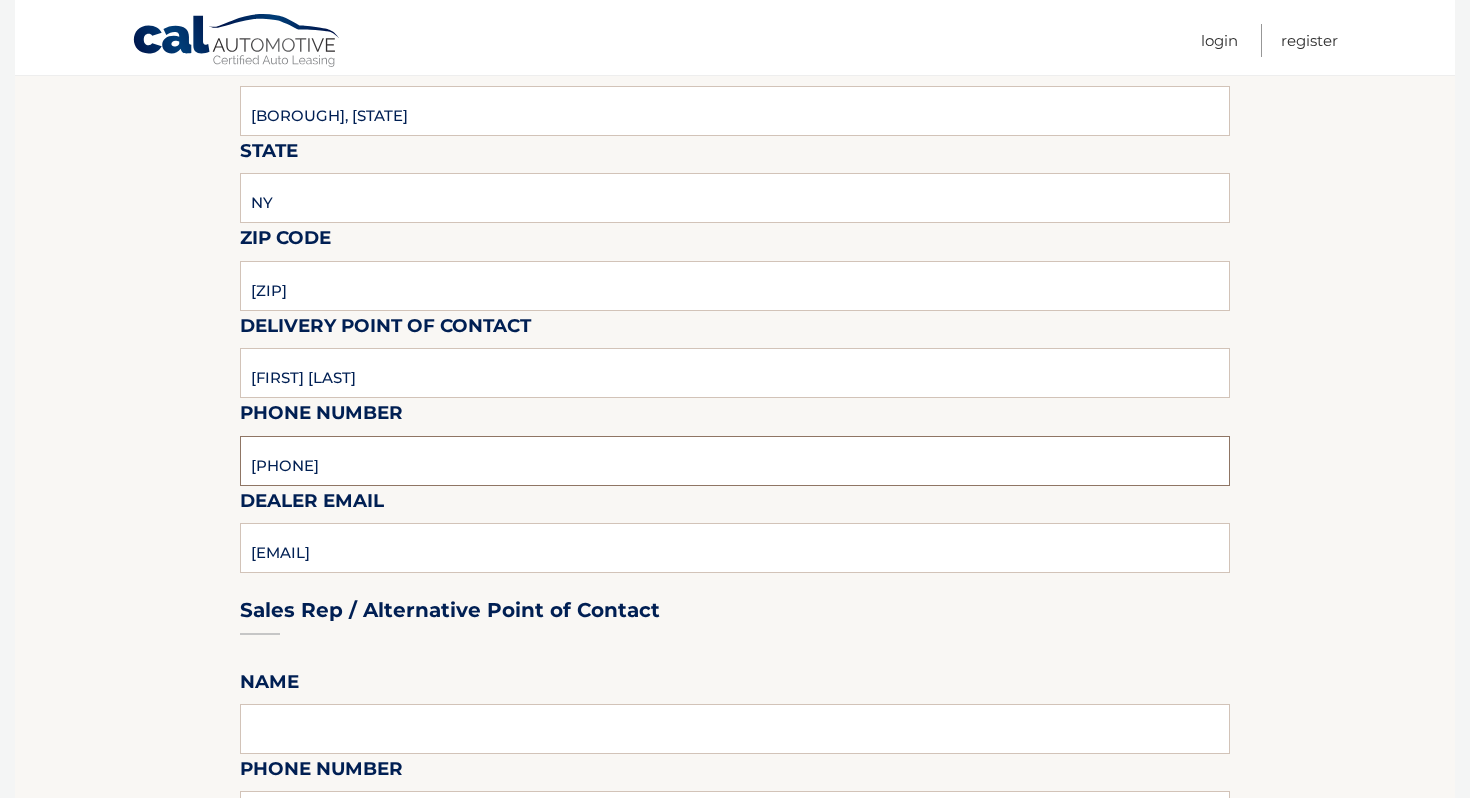 click on "[PHONE]" at bounding box center [735, 461] 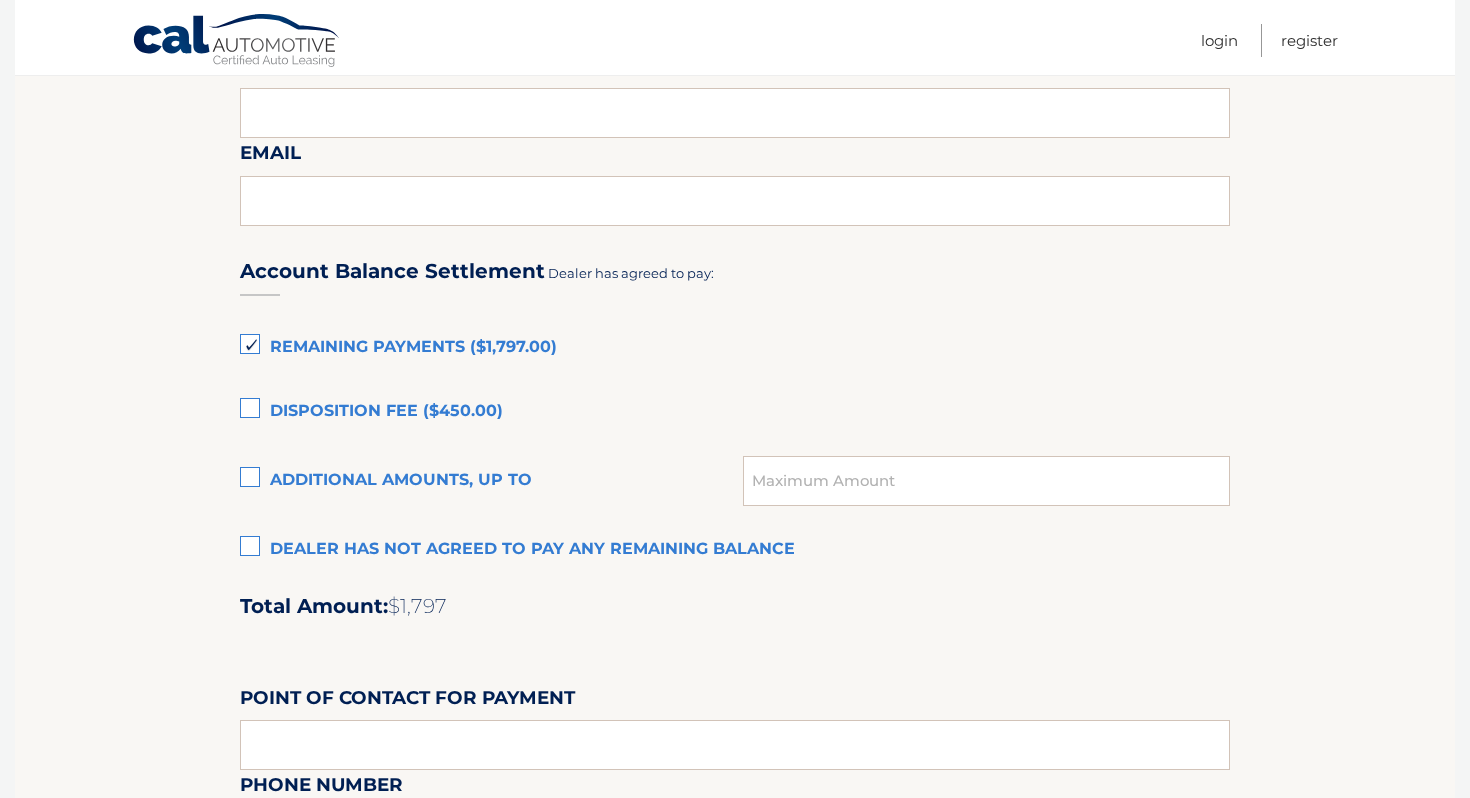 scroll, scrollTop: 1717, scrollLeft: 0, axis: vertical 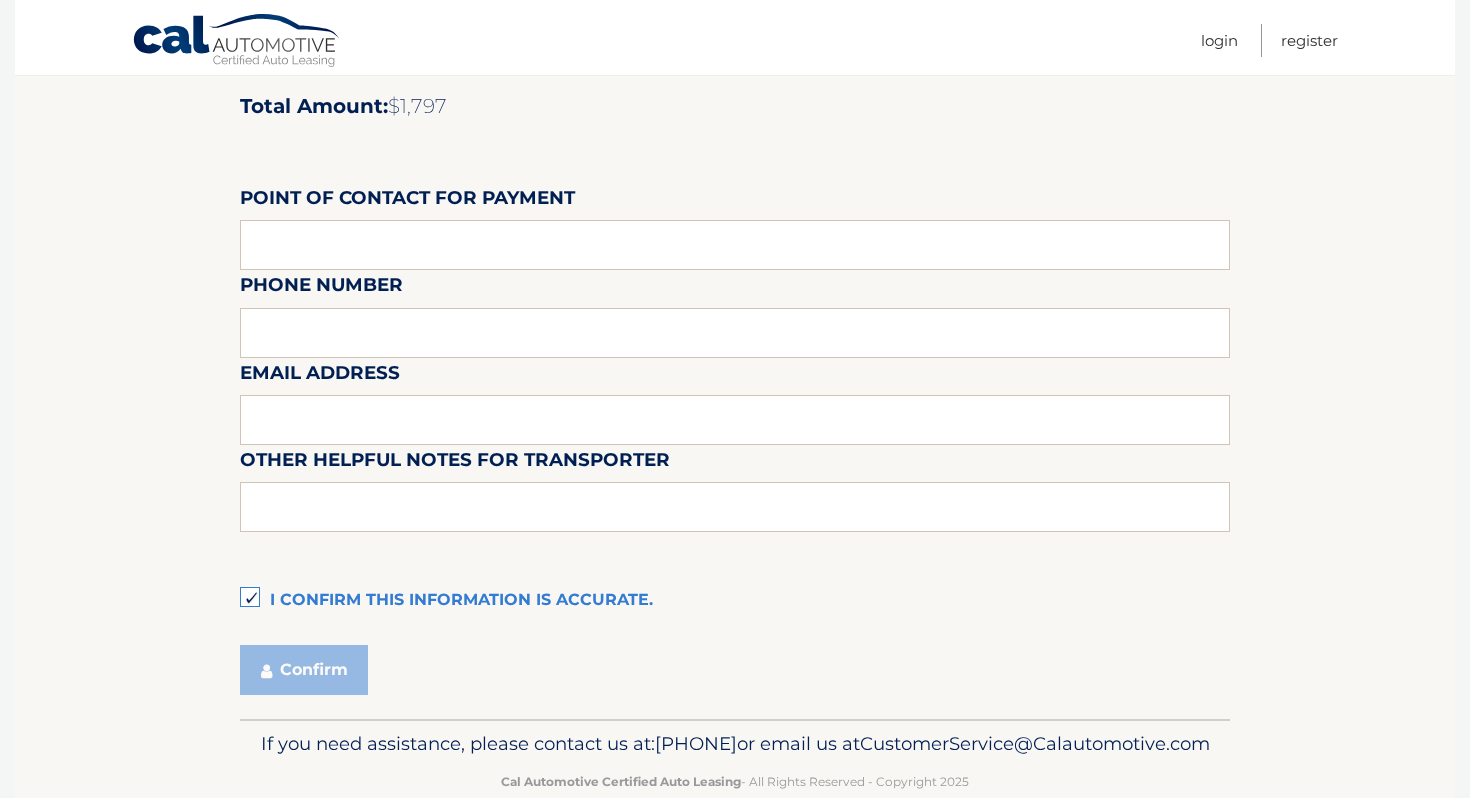 click on "I confirm this information is accurate." at bounding box center [735, 601] 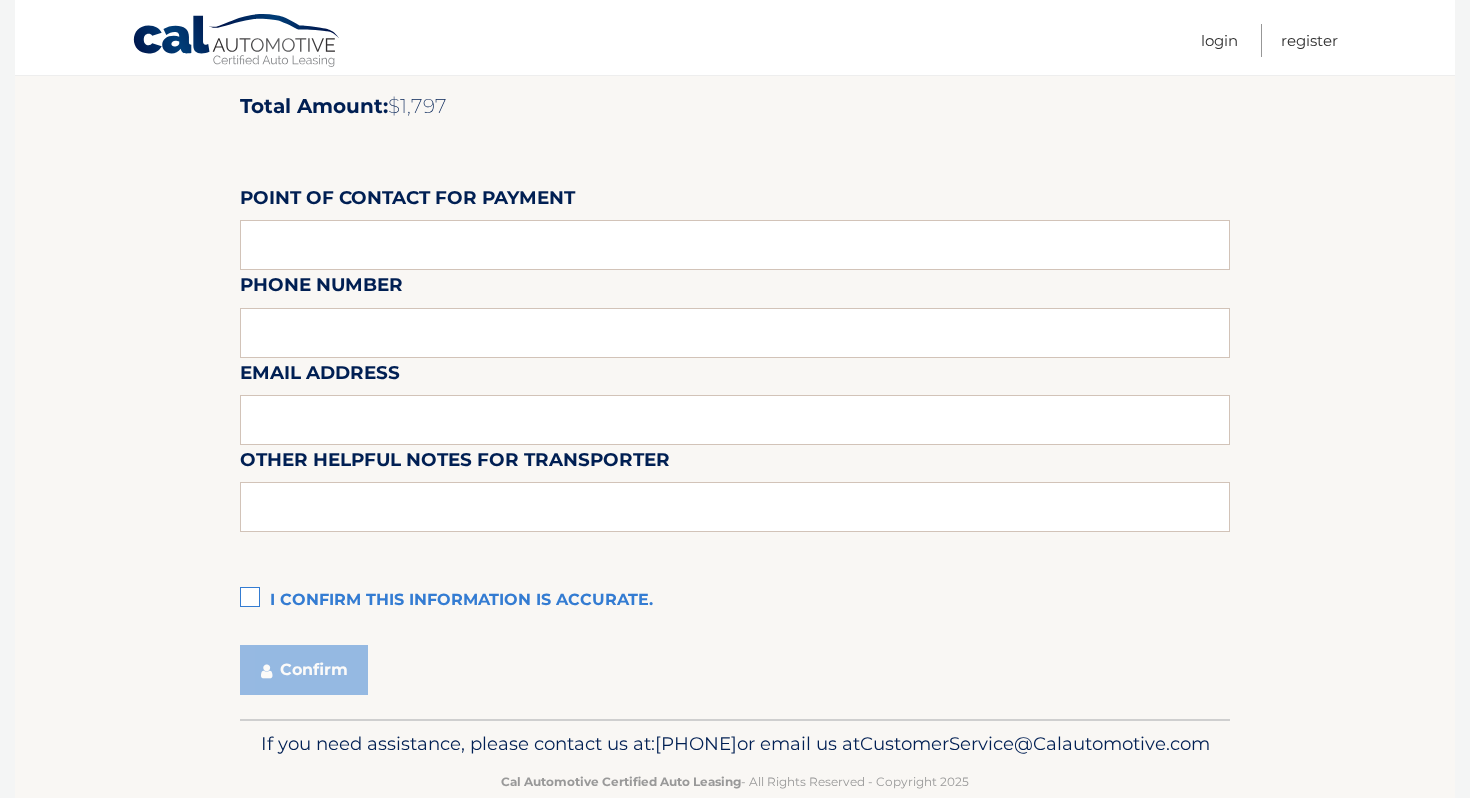 click on "I confirm this information is accurate." at bounding box center [735, 601] 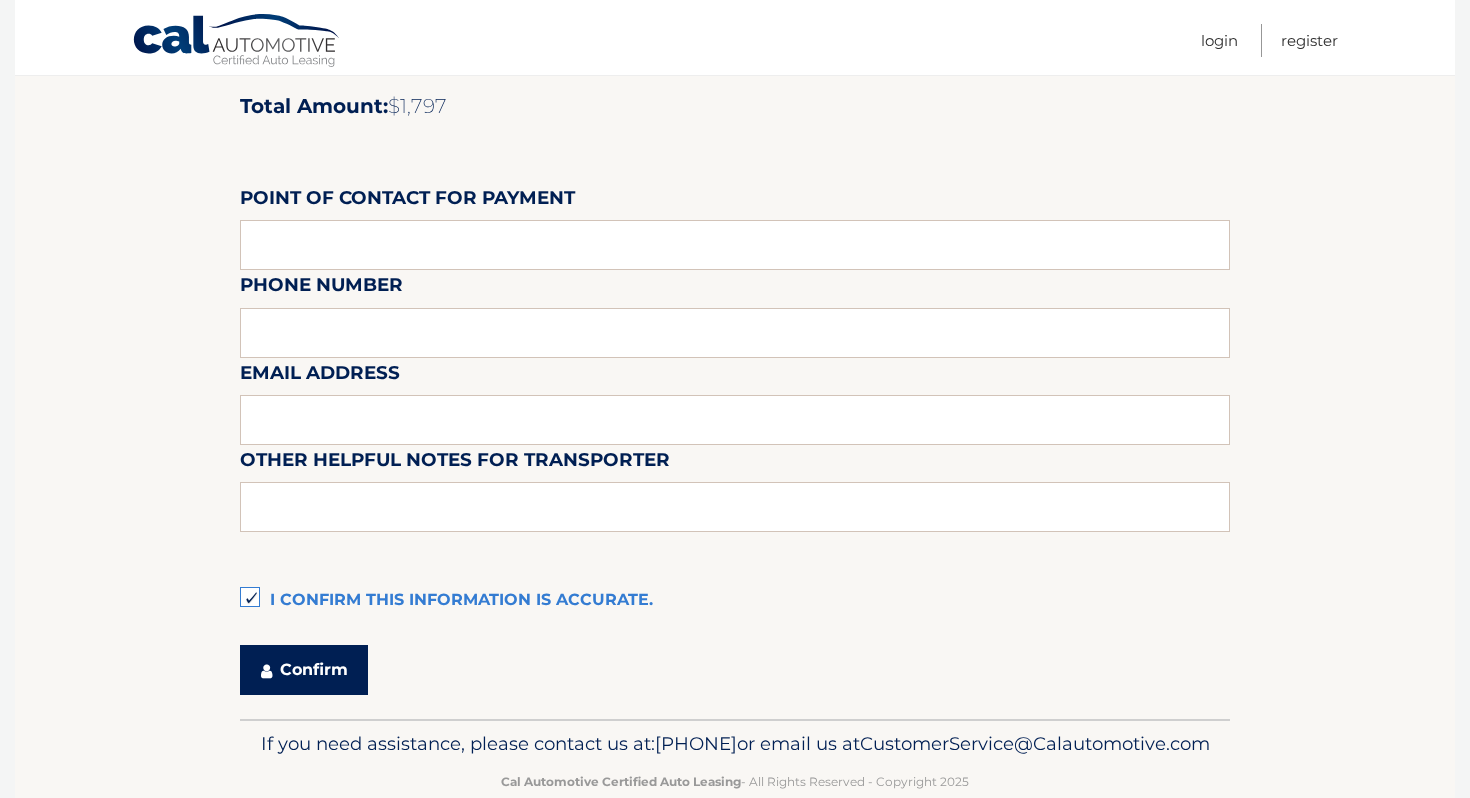 click on "Confirm" at bounding box center (304, 670) 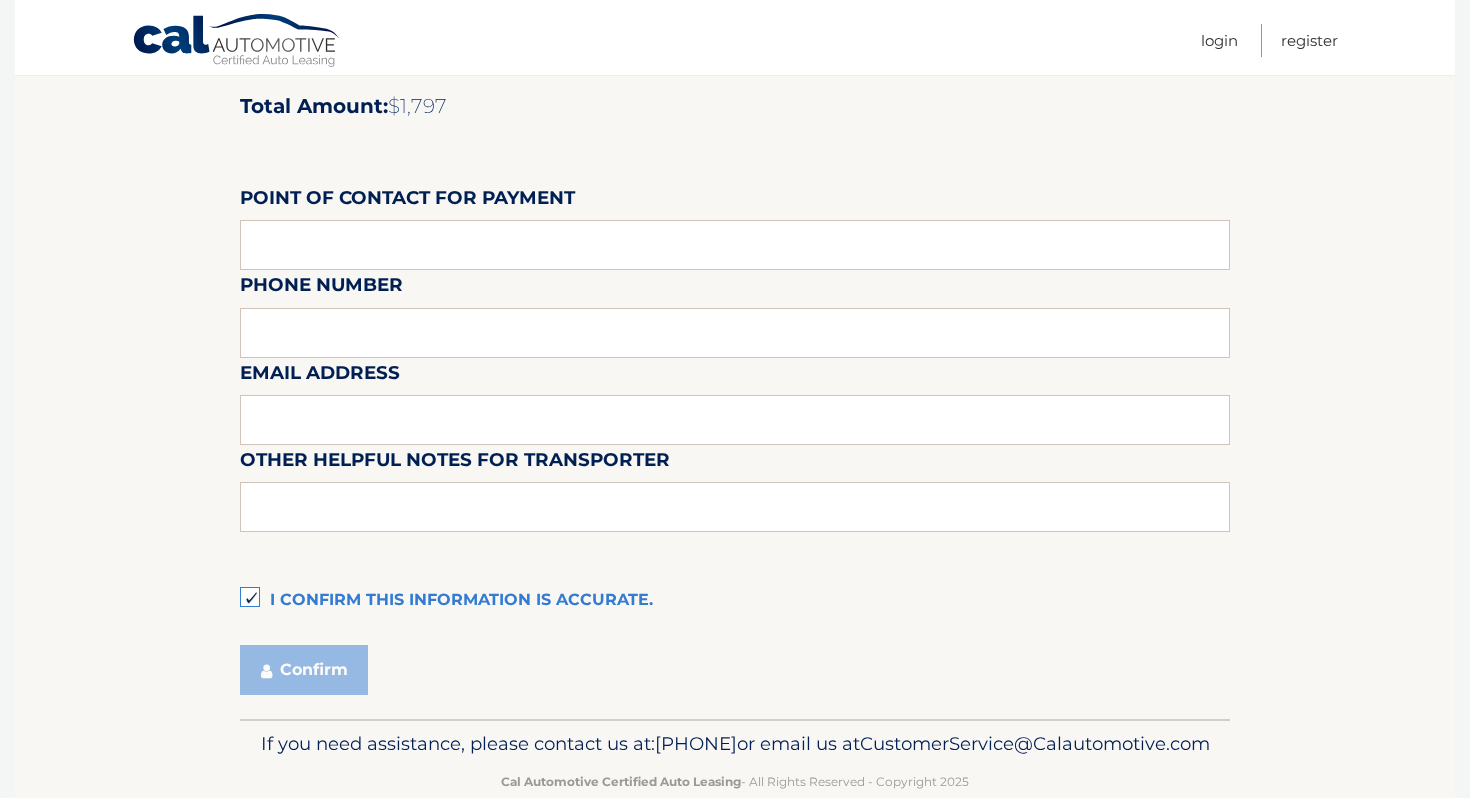 click on "I confirm this information is accurate." at bounding box center (735, 601) 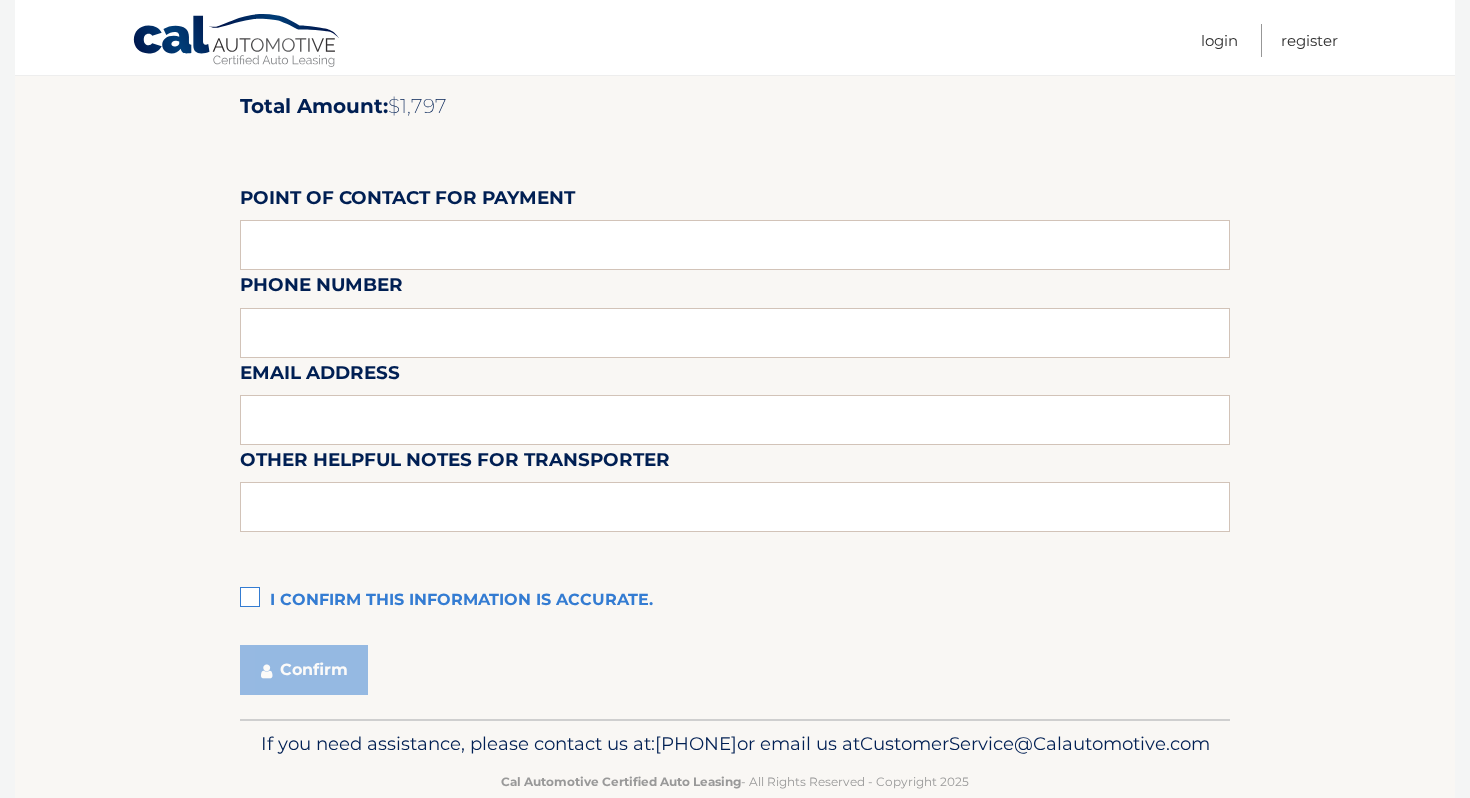 click on "Please provide the following information.
Dealership
ISLAND CDJR
Street Address
1239 HYLAN BLVD
City
Staten Island
State
NY
Zip Code
10305
Delivery Point of Contact
Clayton Kemp
Phone Number
7323792810
Dealer Email
ckemp@myislandsubaru.com" at bounding box center [735, -331] 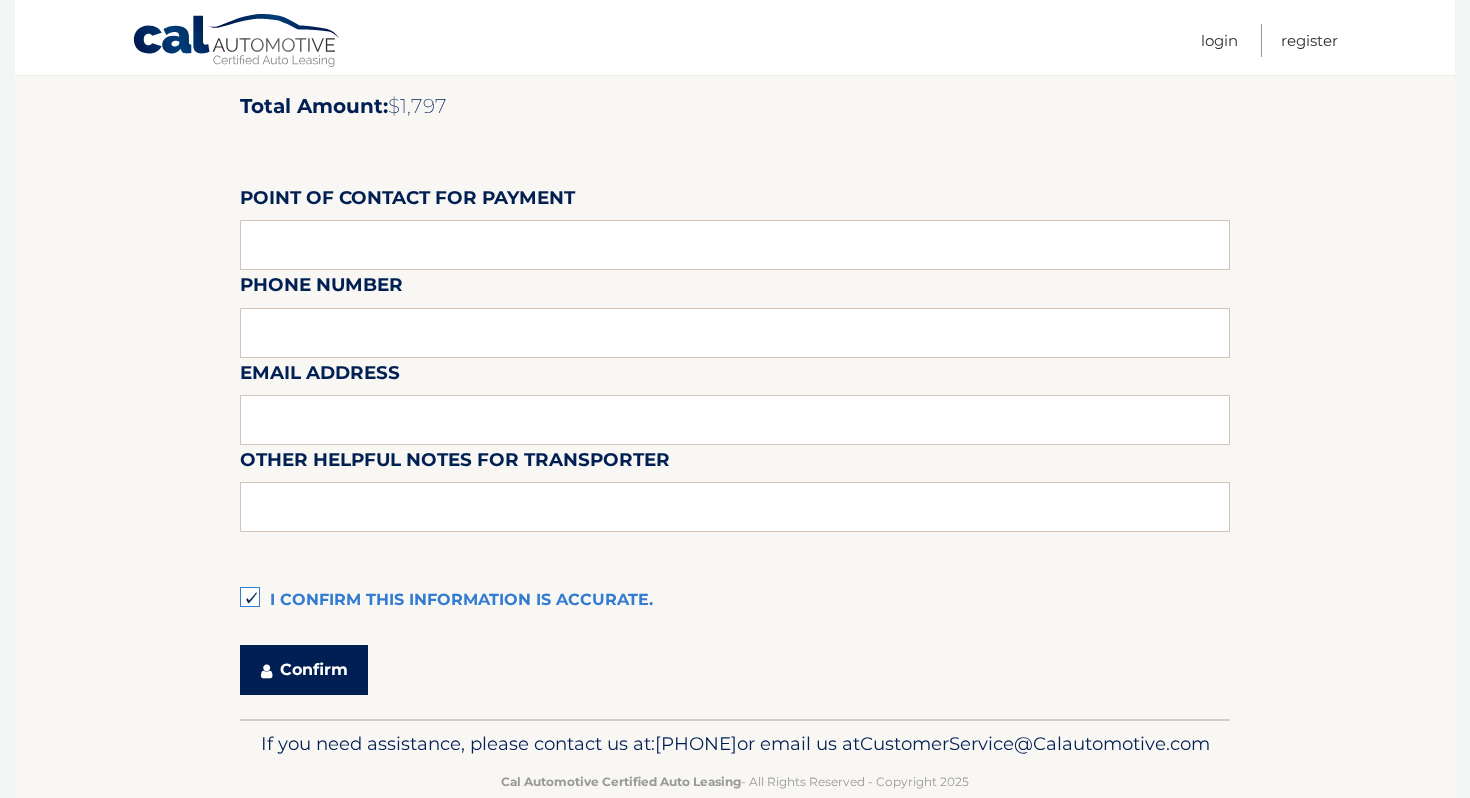 click on "Confirm" at bounding box center [304, 670] 